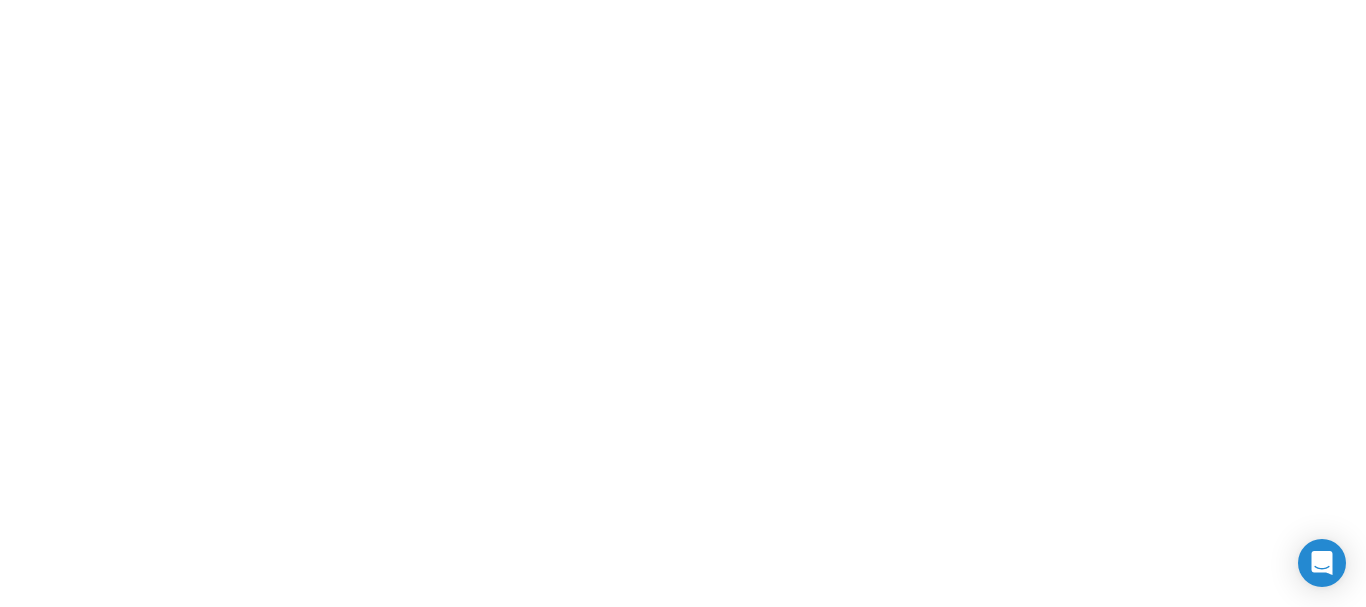 scroll, scrollTop: 0, scrollLeft: 0, axis: both 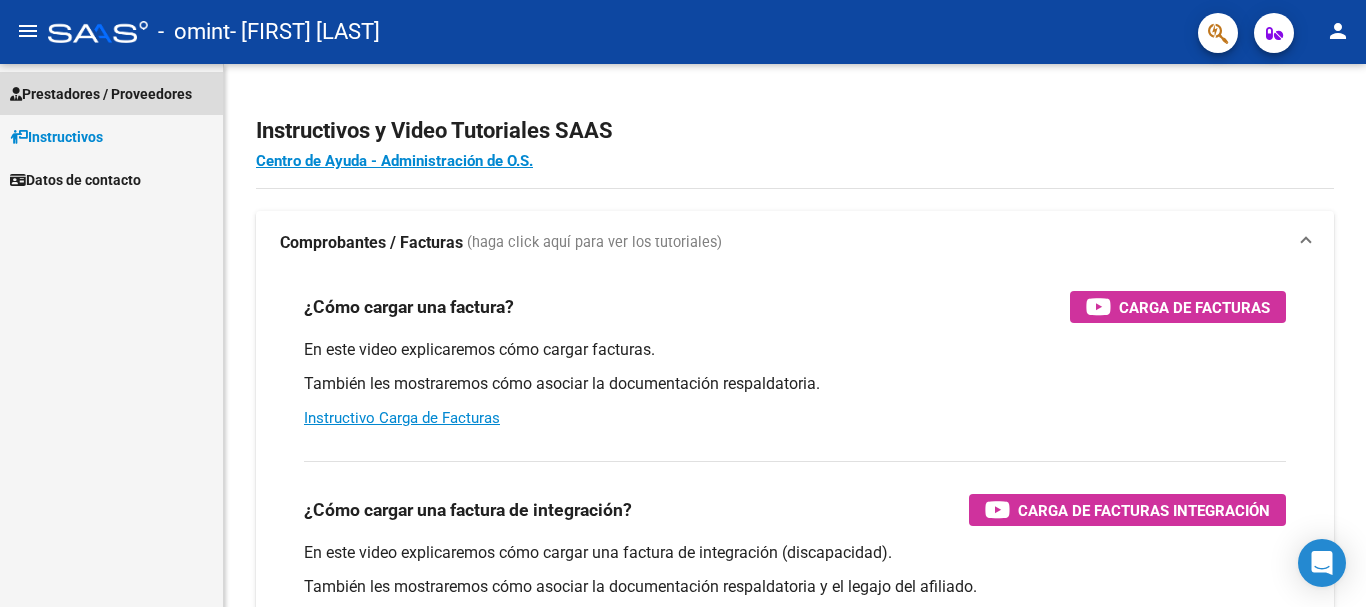 click on "Prestadores / Proveedores" at bounding box center [101, 94] 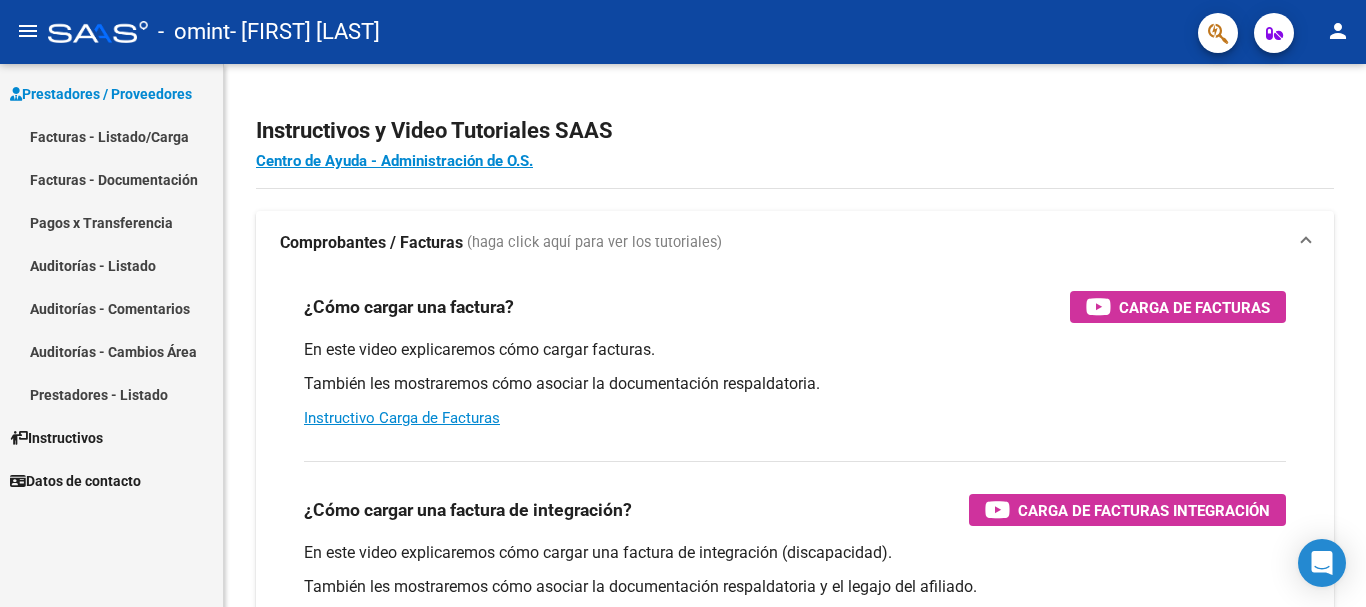 click on "Facturas - Listado/Carga" at bounding box center [111, 136] 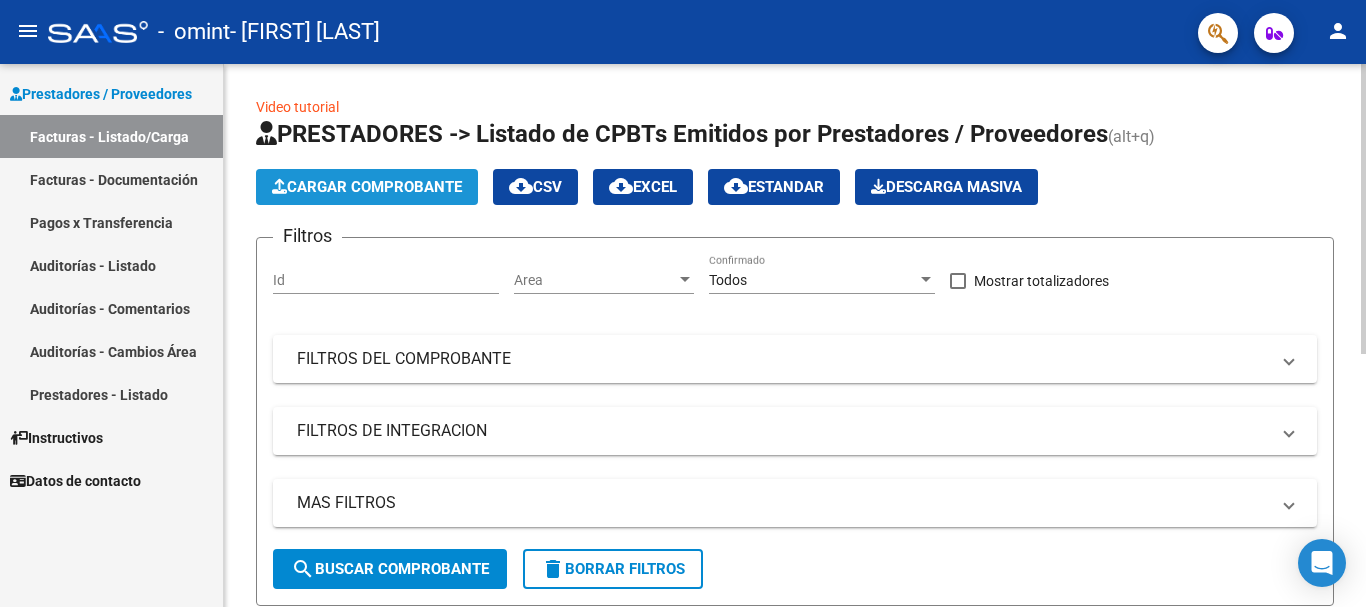 click on "Cargar Comprobante" 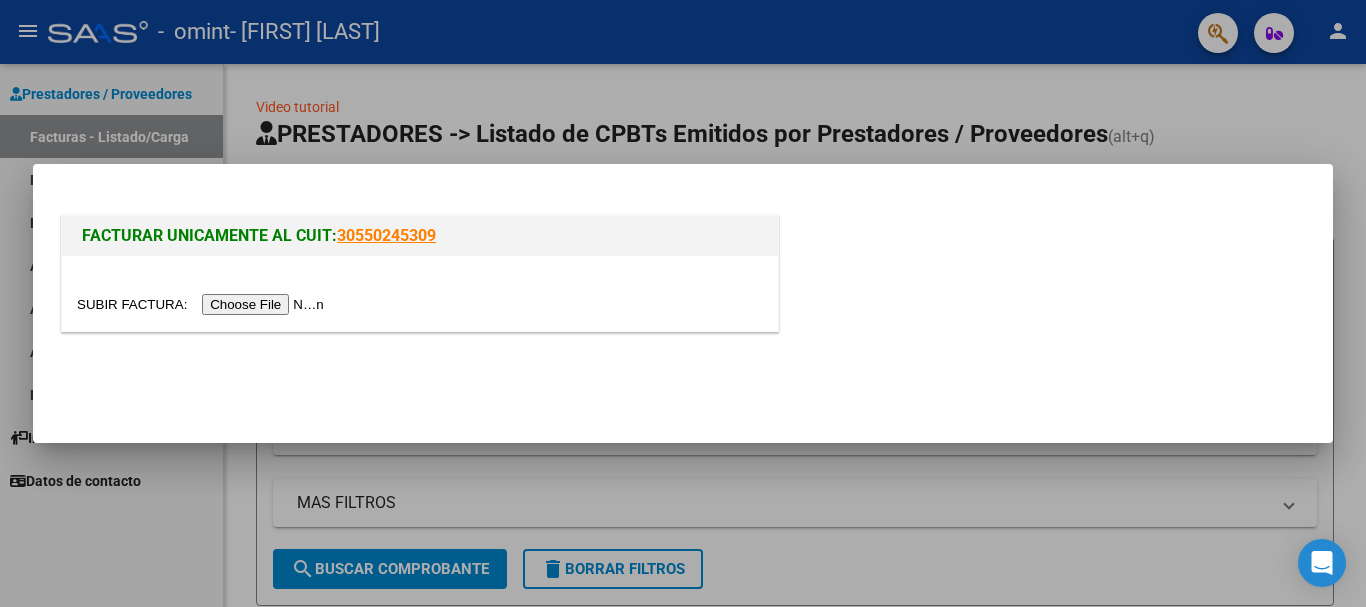 click at bounding box center (203, 304) 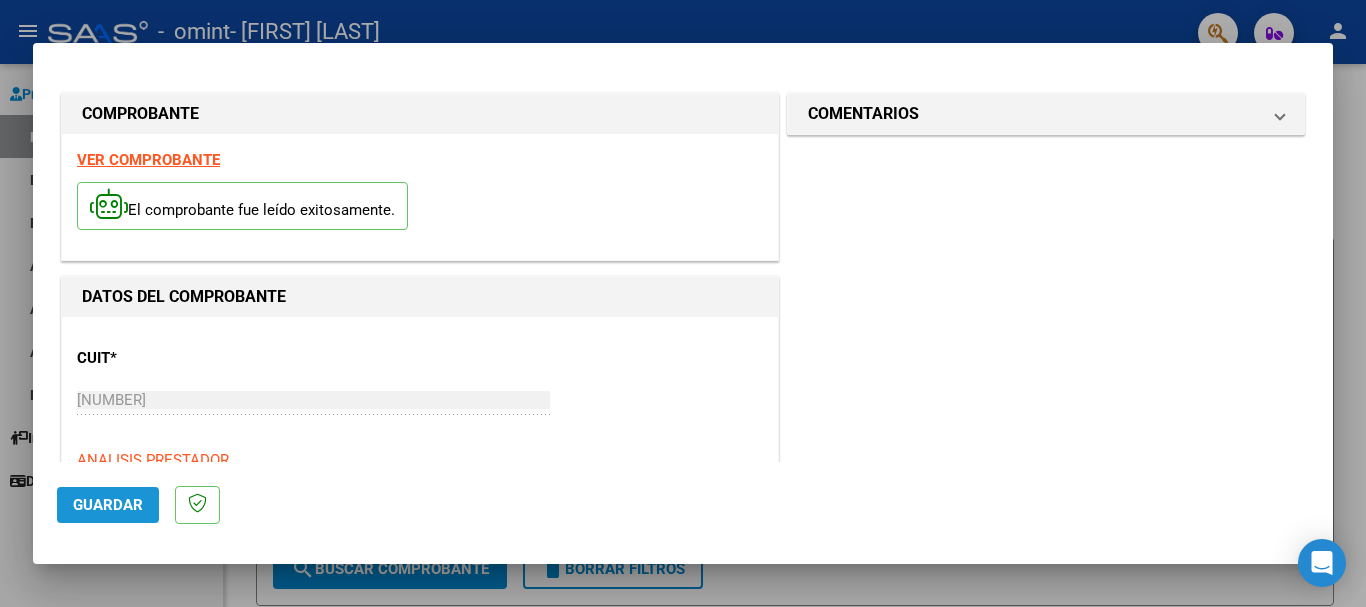 click on "Guardar" 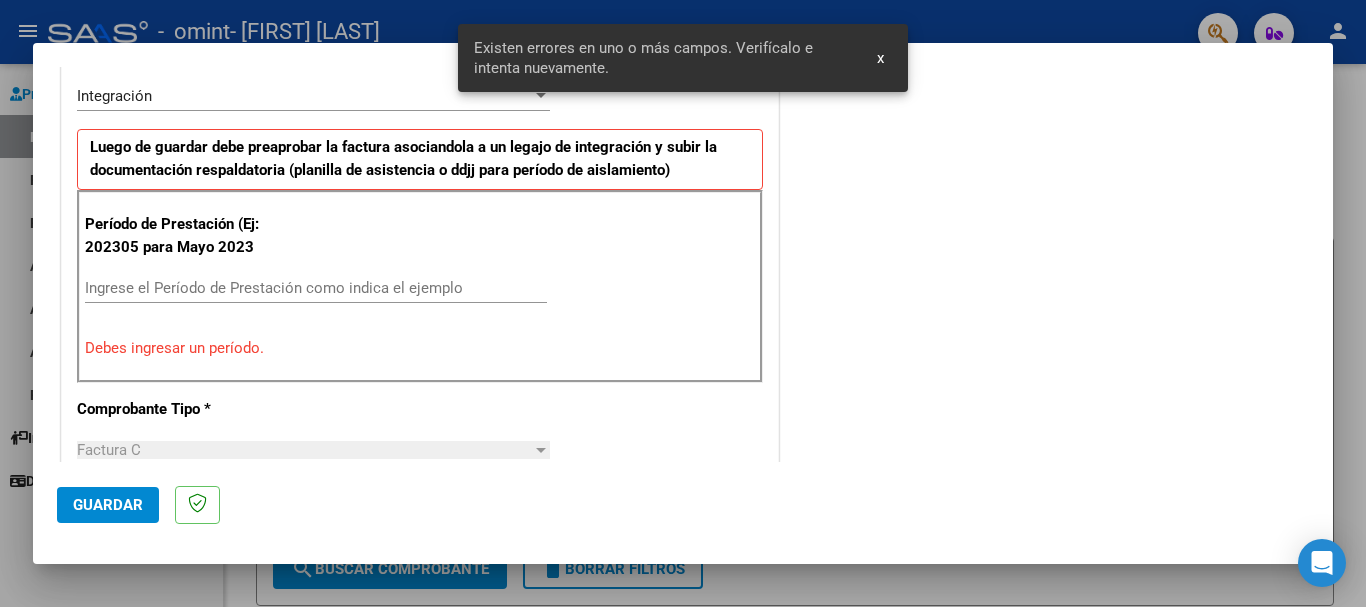 scroll, scrollTop: 462, scrollLeft: 0, axis: vertical 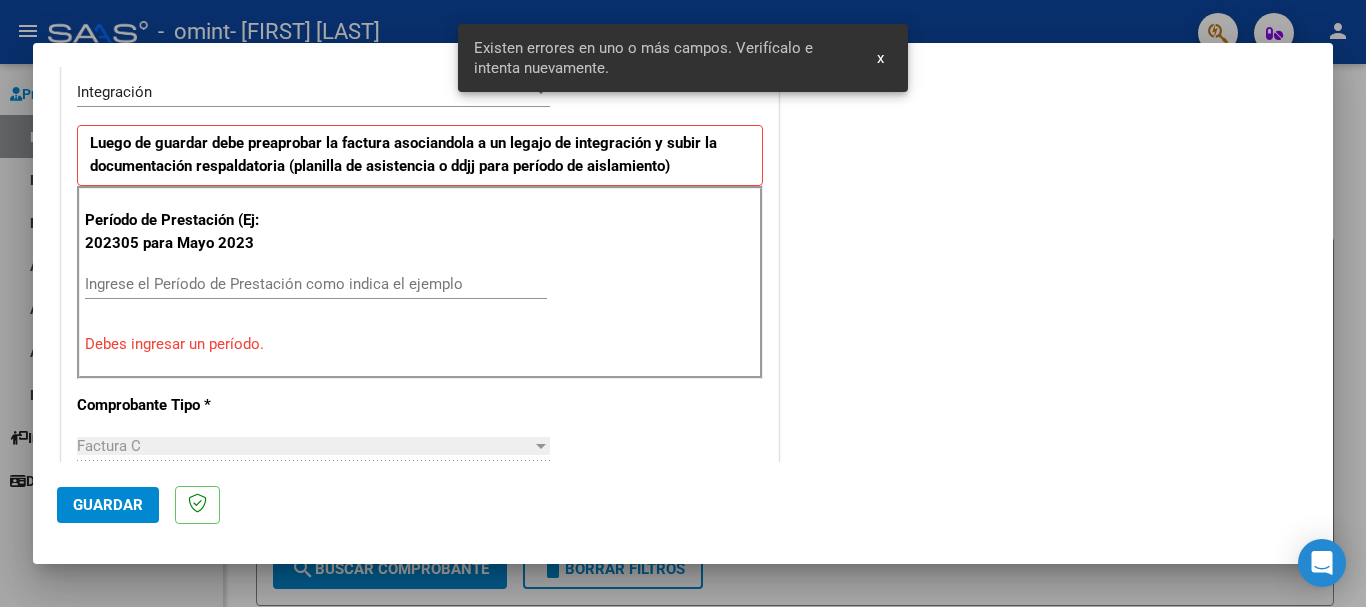 click on "Factura C" at bounding box center [304, 446] 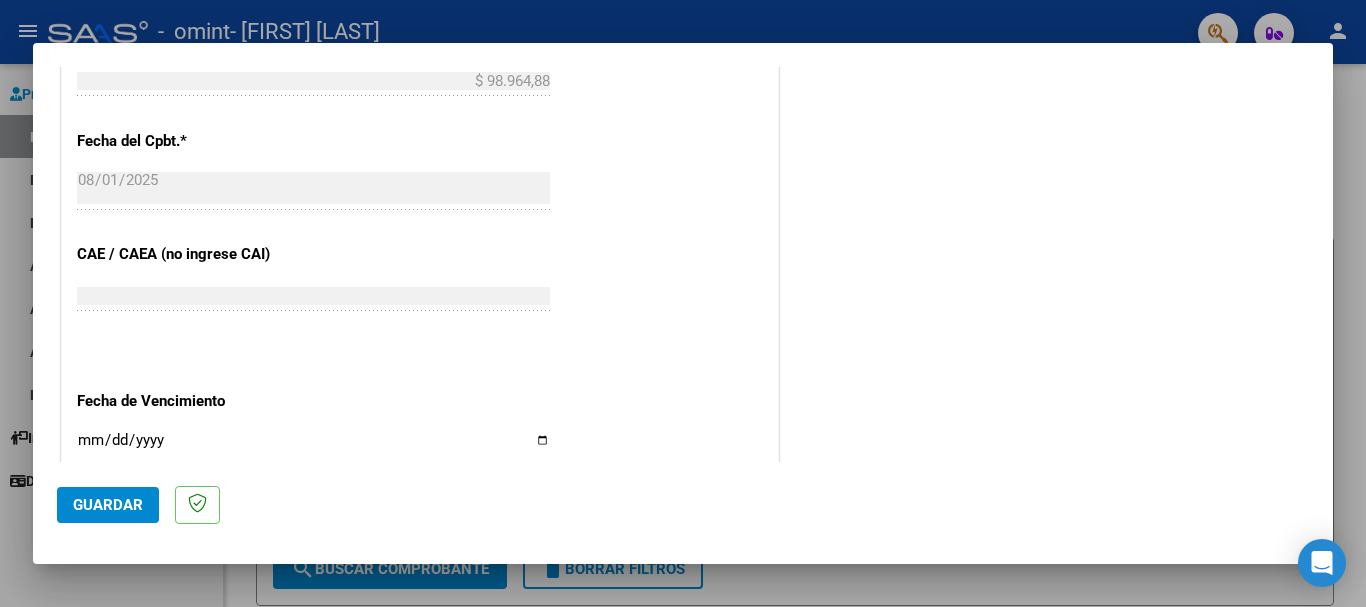 scroll, scrollTop: 1180, scrollLeft: 0, axis: vertical 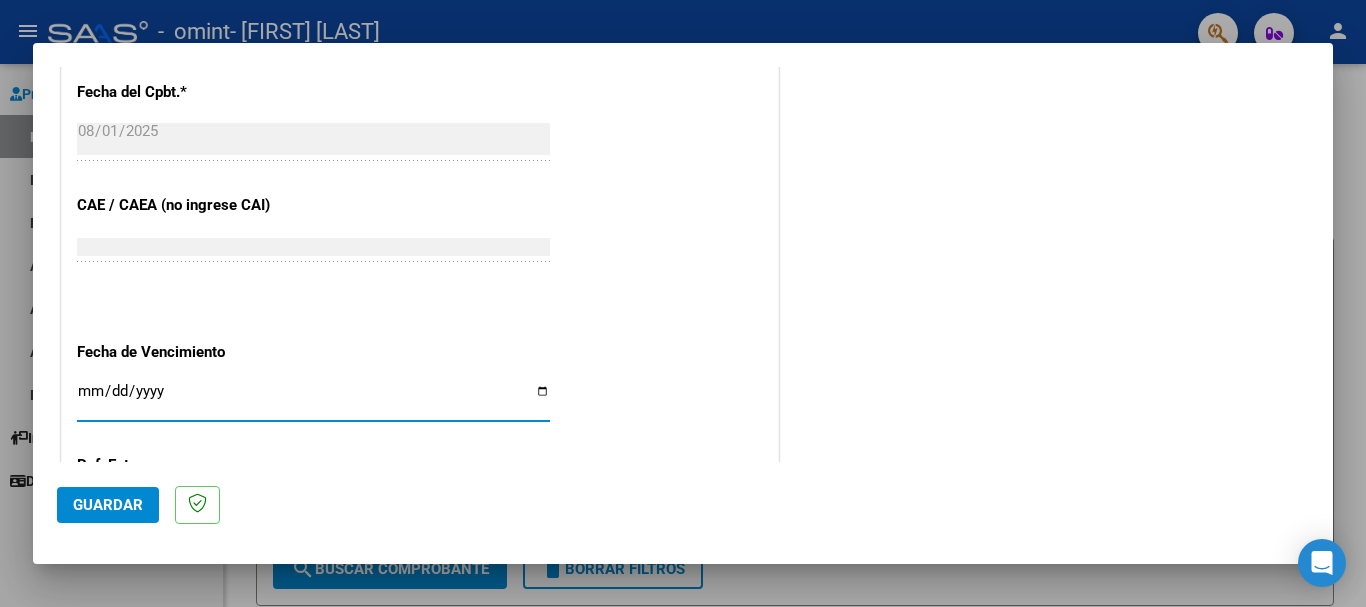 click on "Ingresar la fecha" at bounding box center (313, 399) 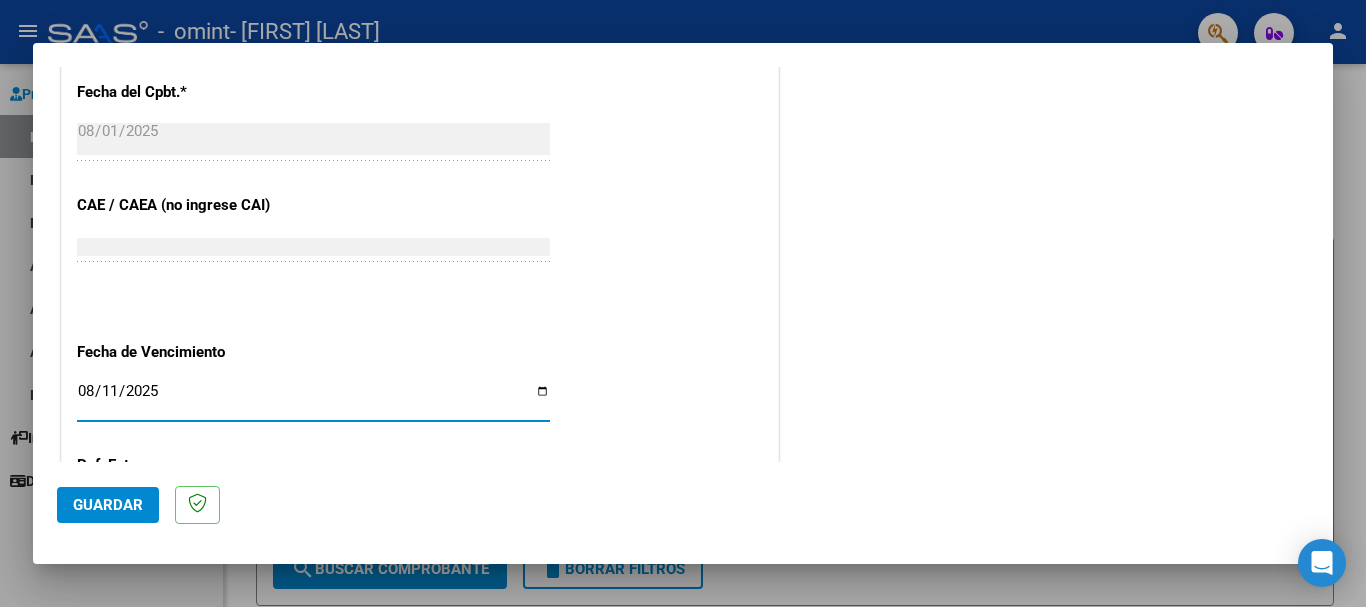 type on "2025-08-11" 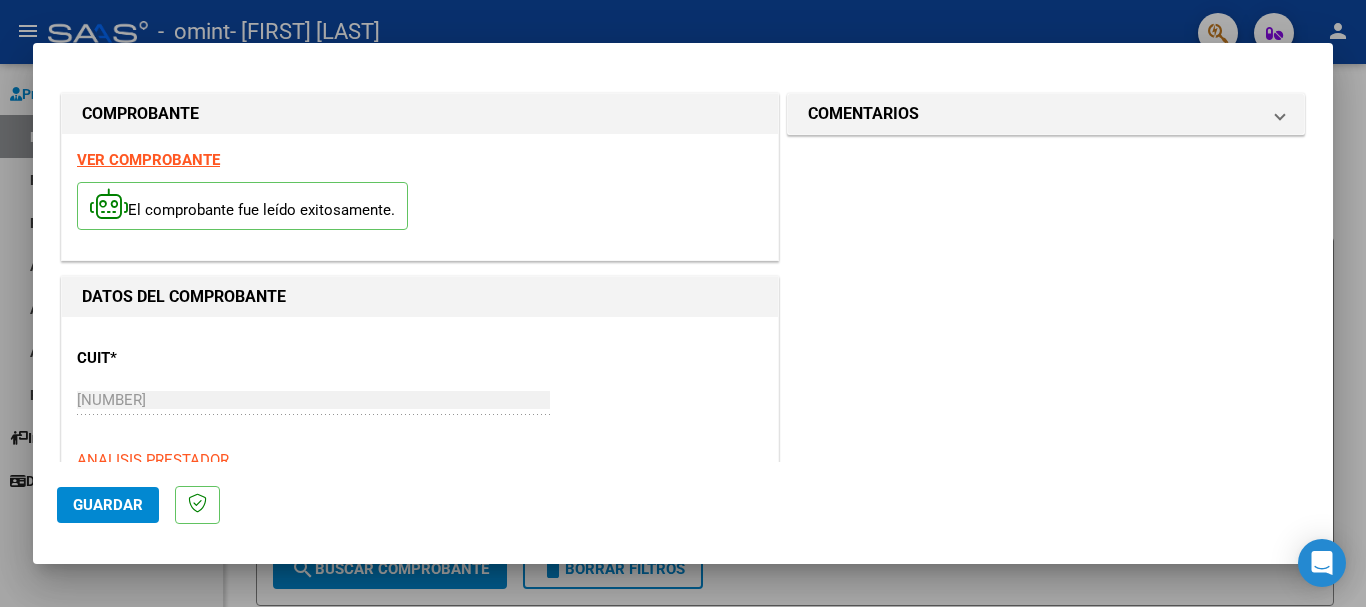 scroll, scrollTop: 200, scrollLeft: 0, axis: vertical 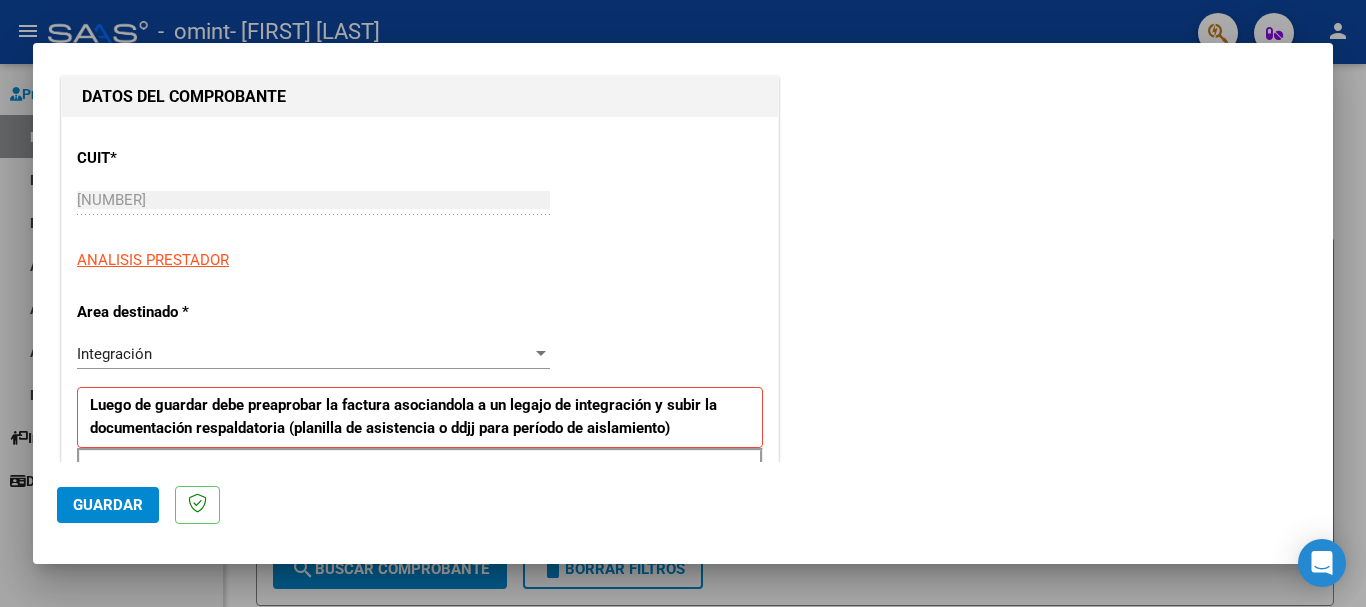 click at bounding box center [541, 353] 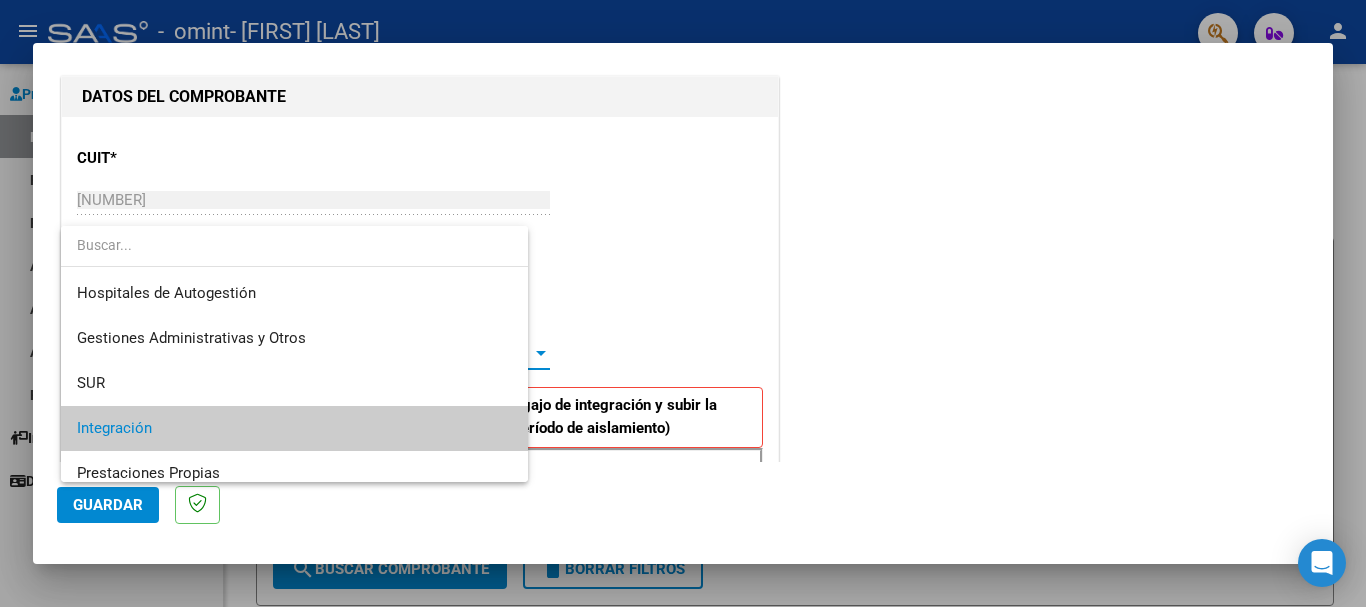 scroll, scrollTop: 75, scrollLeft: 0, axis: vertical 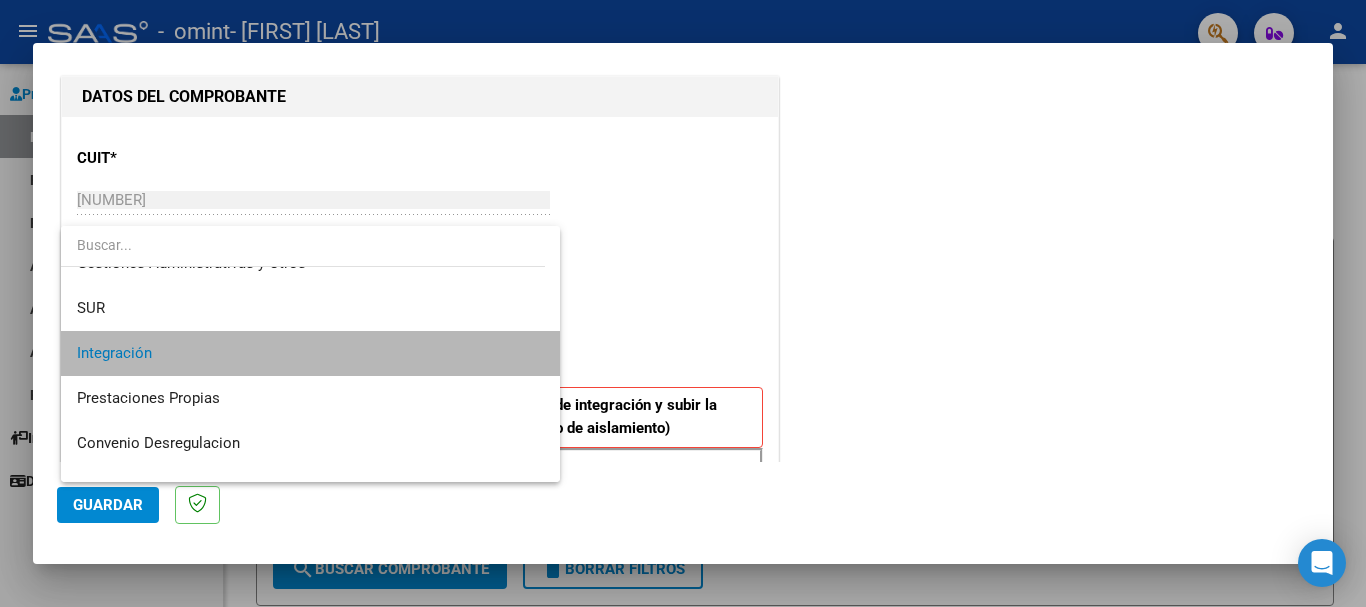 click on "Integración" at bounding box center (310, 353) 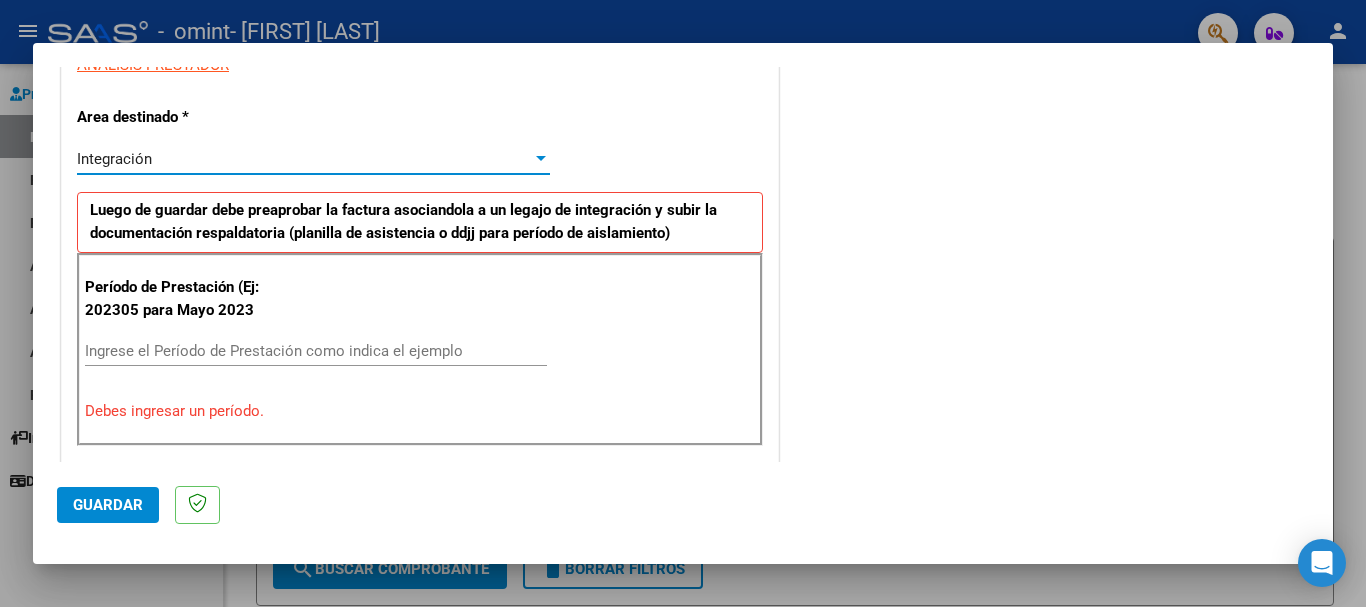 scroll, scrollTop: 400, scrollLeft: 0, axis: vertical 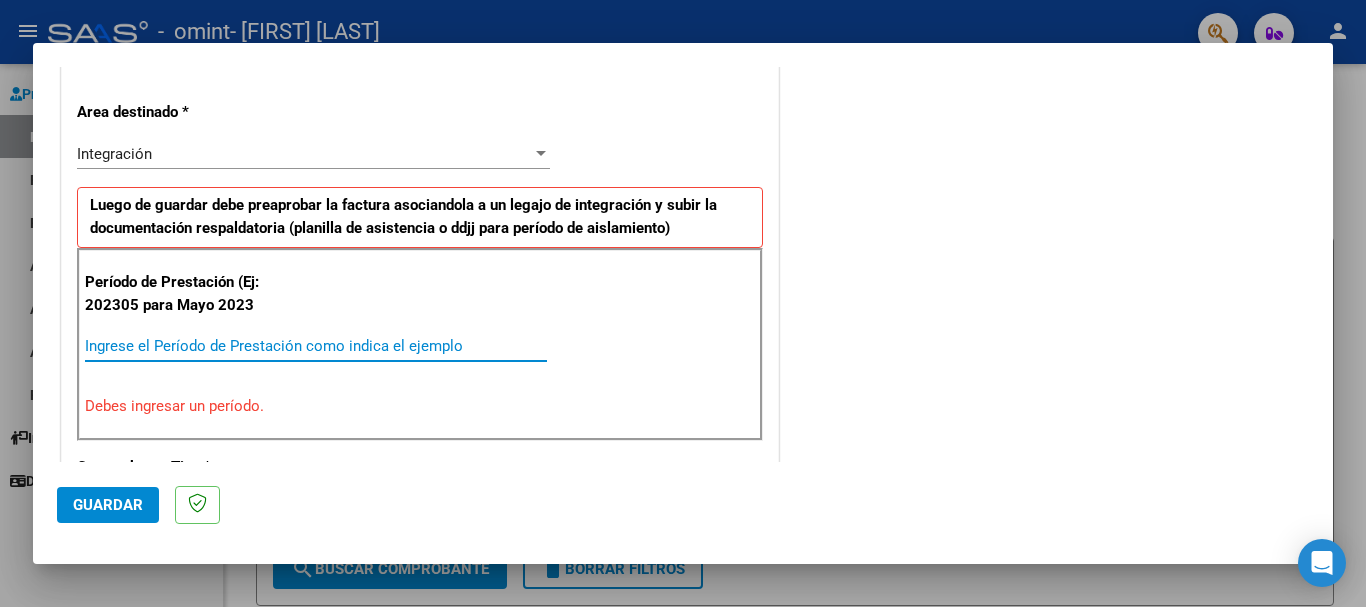 click on "Ingrese el Período de Prestación como indica el ejemplo" at bounding box center [316, 346] 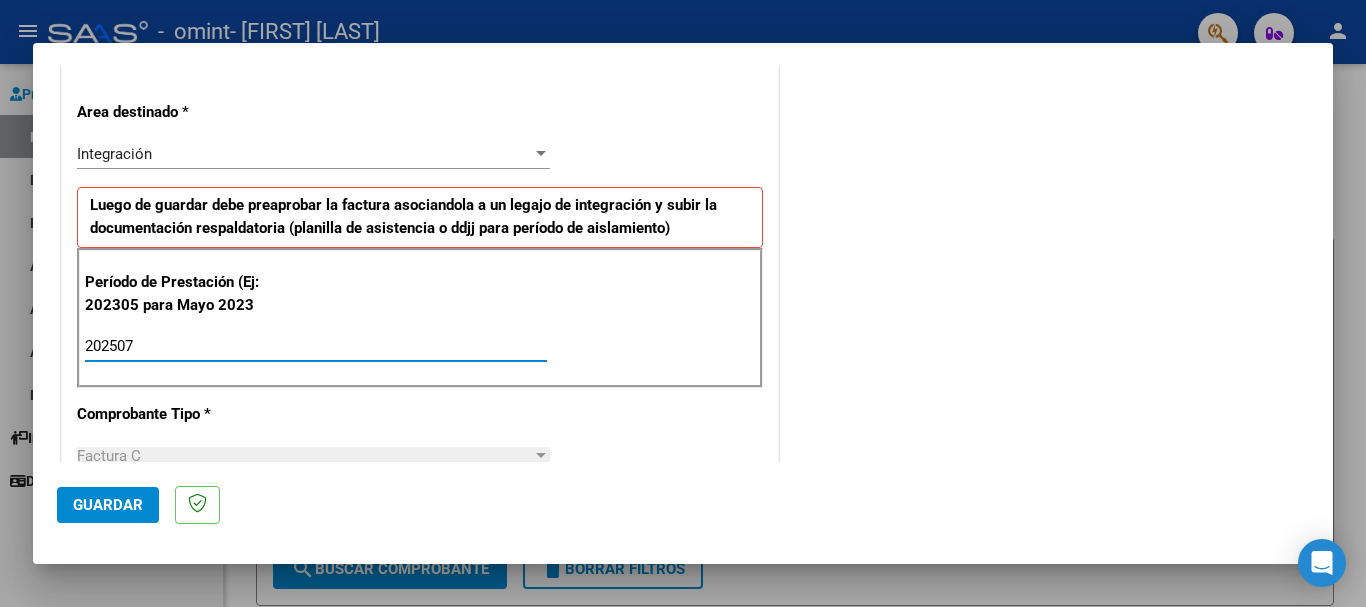 type on "202507" 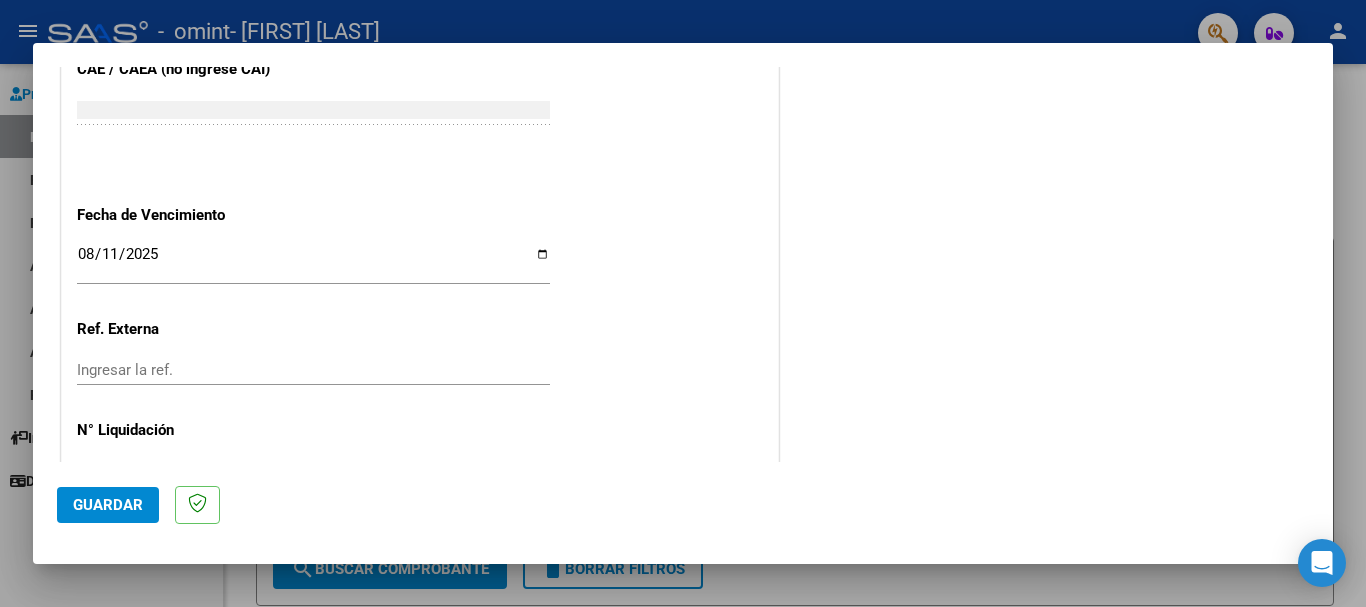 scroll, scrollTop: 1327, scrollLeft: 0, axis: vertical 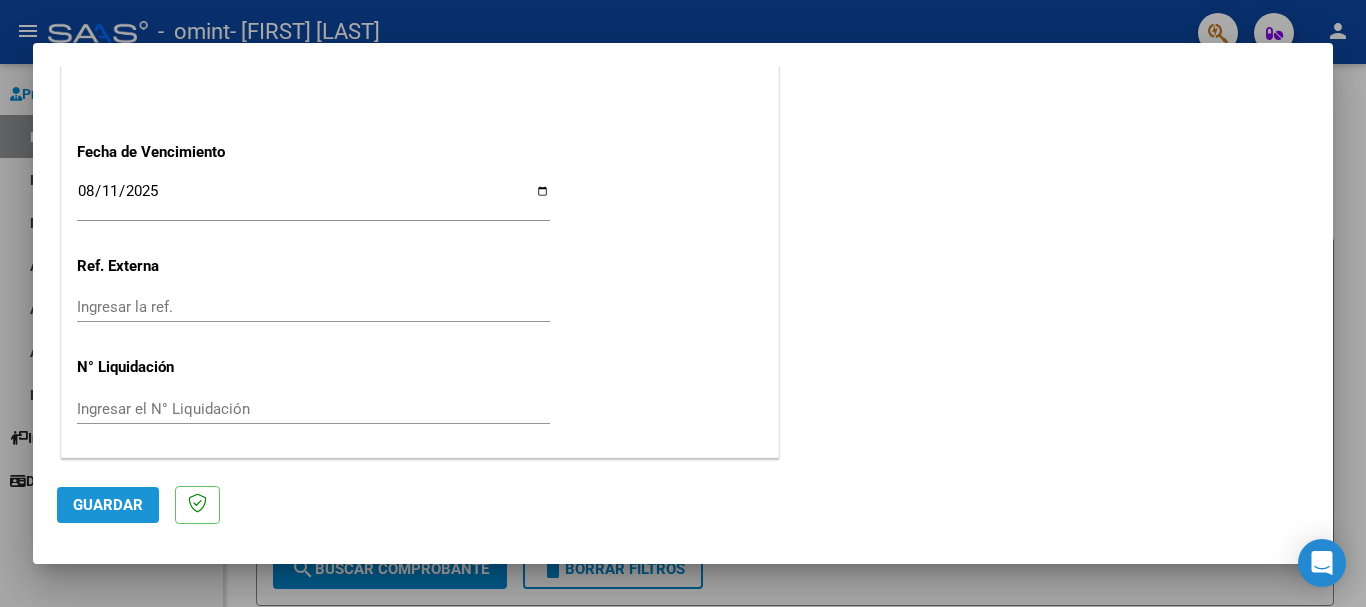 click on "Guardar" 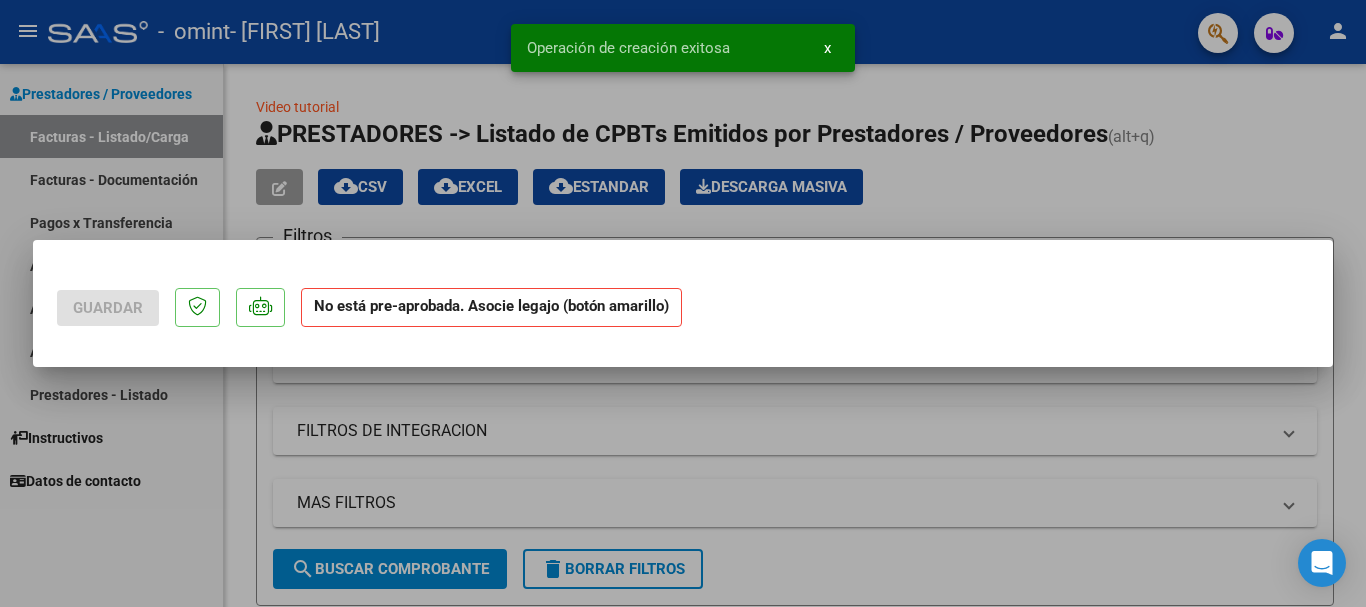 scroll, scrollTop: 0, scrollLeft: 0, axis: both 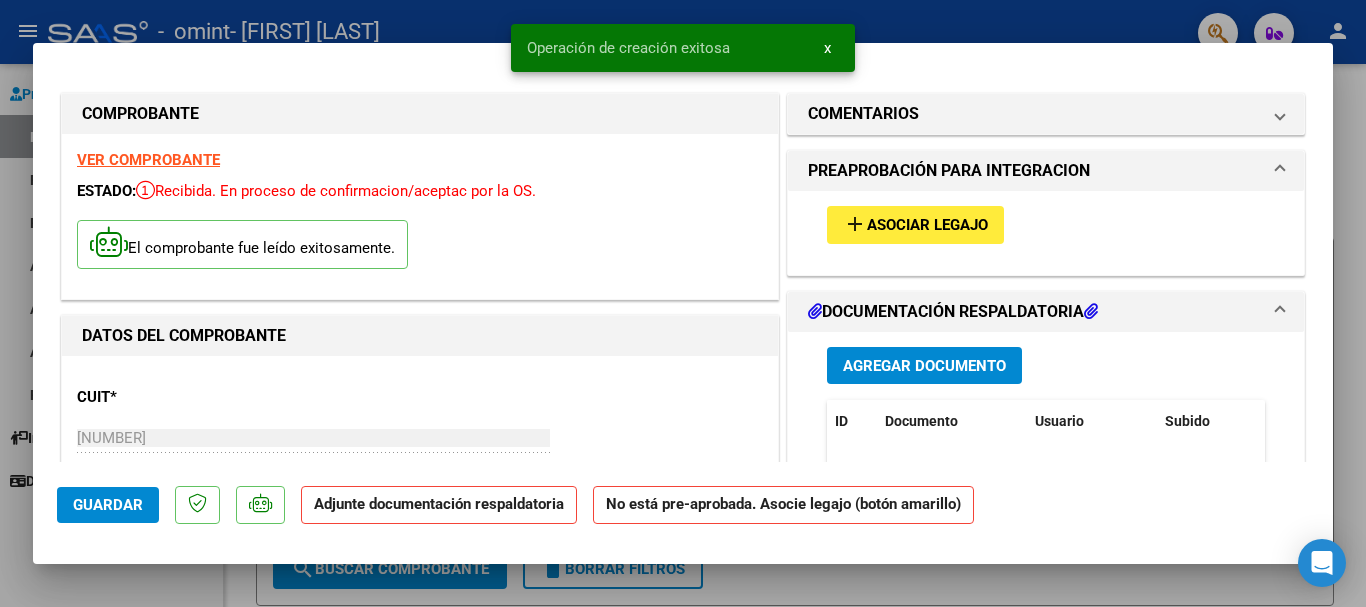 click on "Asociar Legajo" at bounding box center [927, 226] 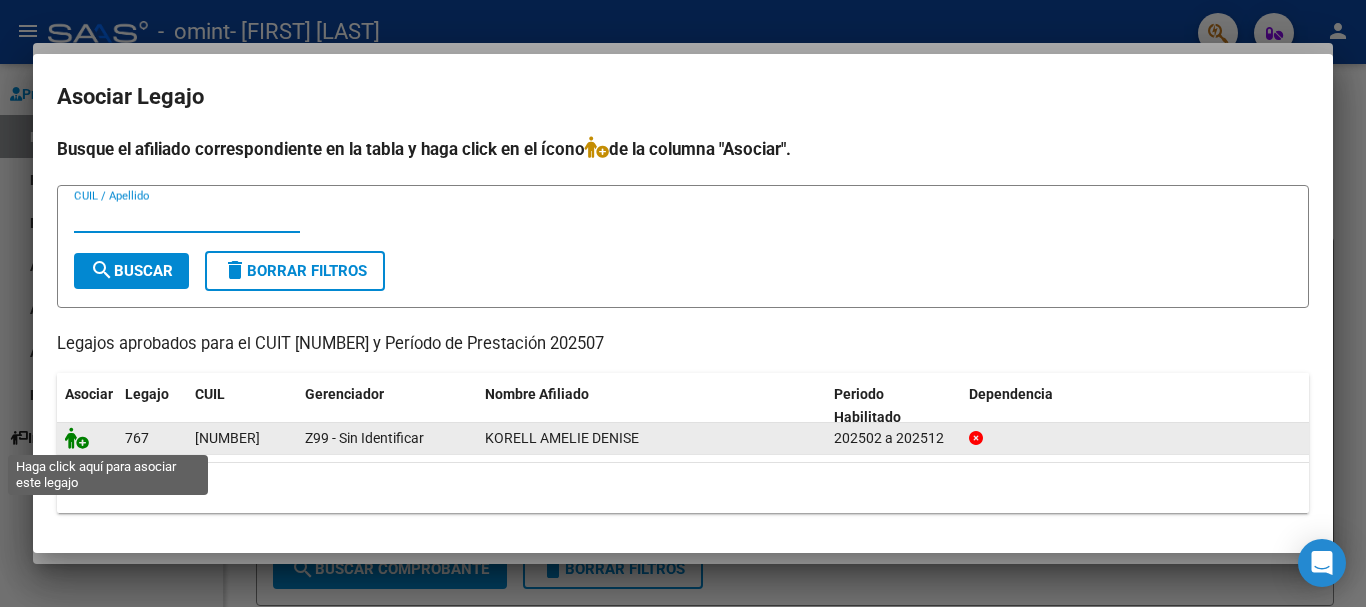 click 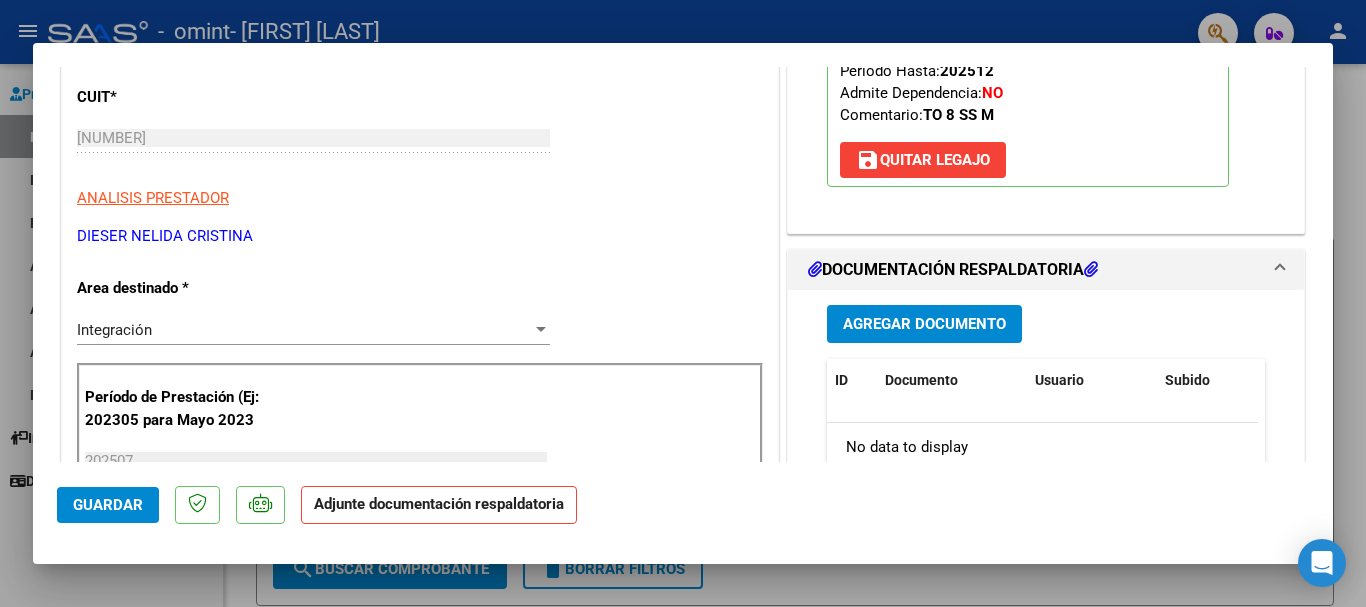 scroll, scrollTop: 400, scrollLeft: 0, axis: vertical 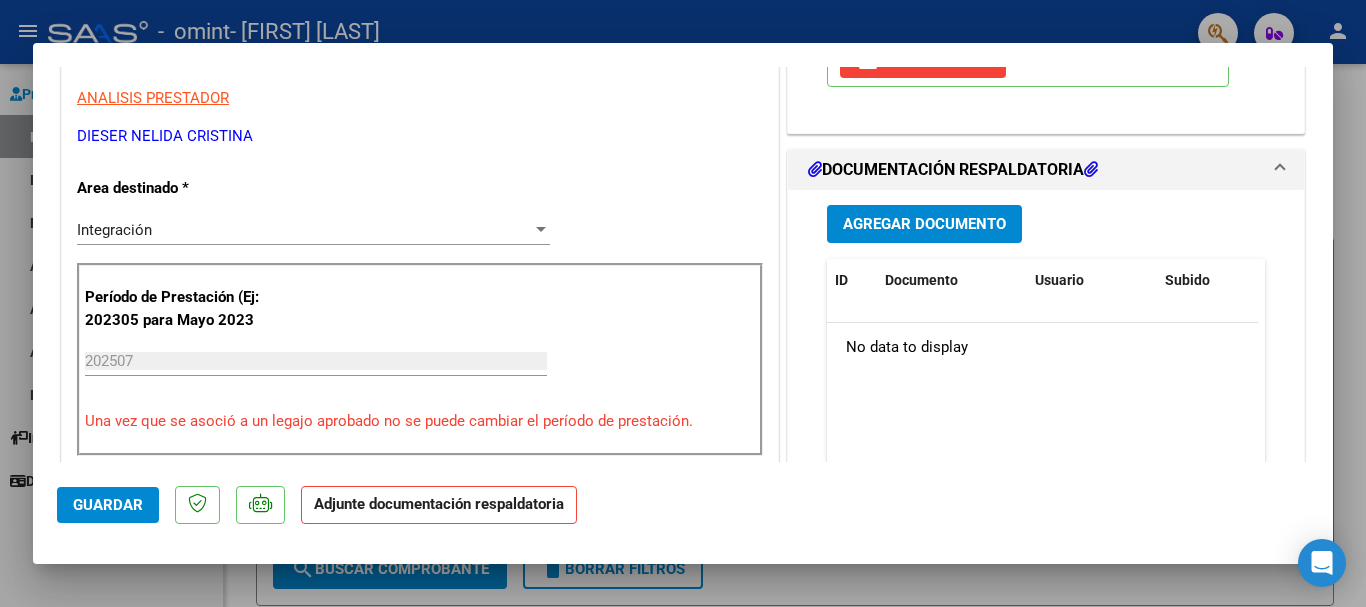 click on "Agregar Documento" at bounding box center (924, 225) 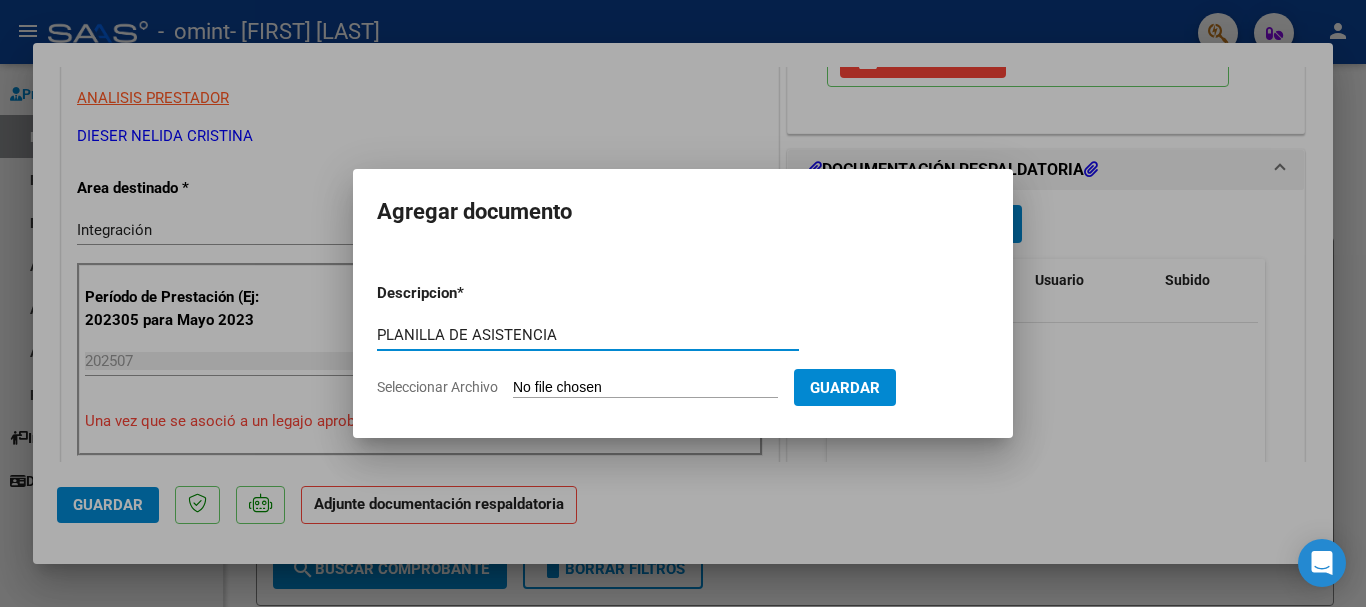 type on "PLANILLA DE ASISTENCIA" 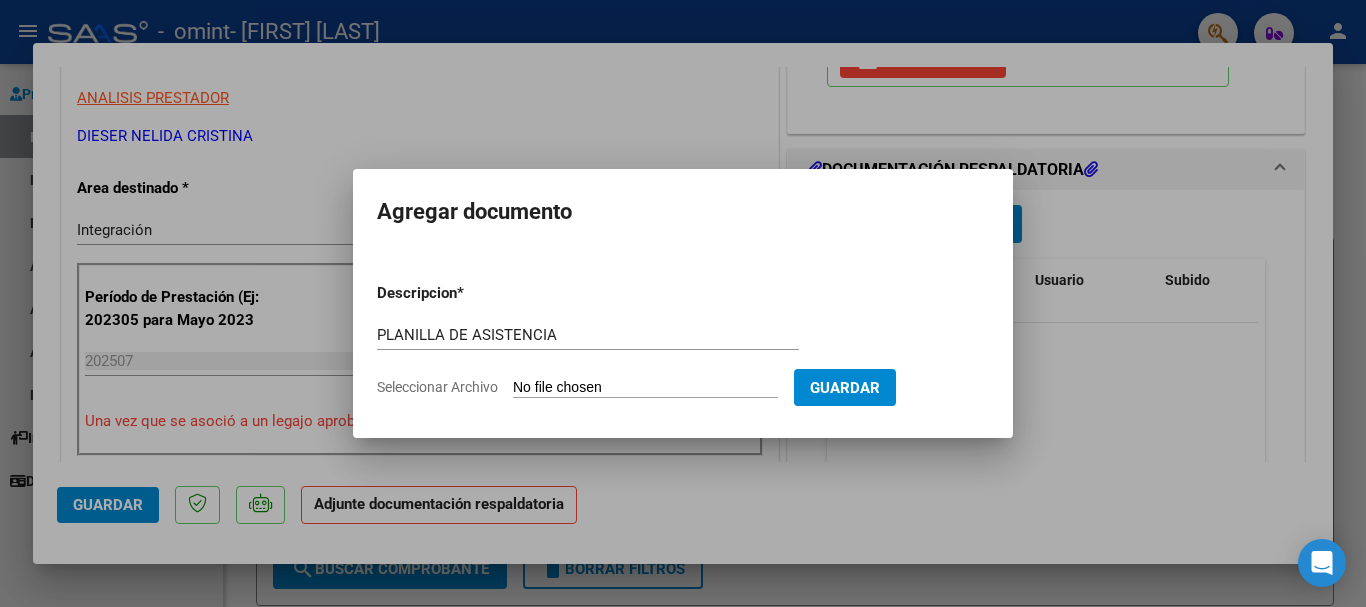click on "Seleccionar Archivo" at bounding box center (645, 388) 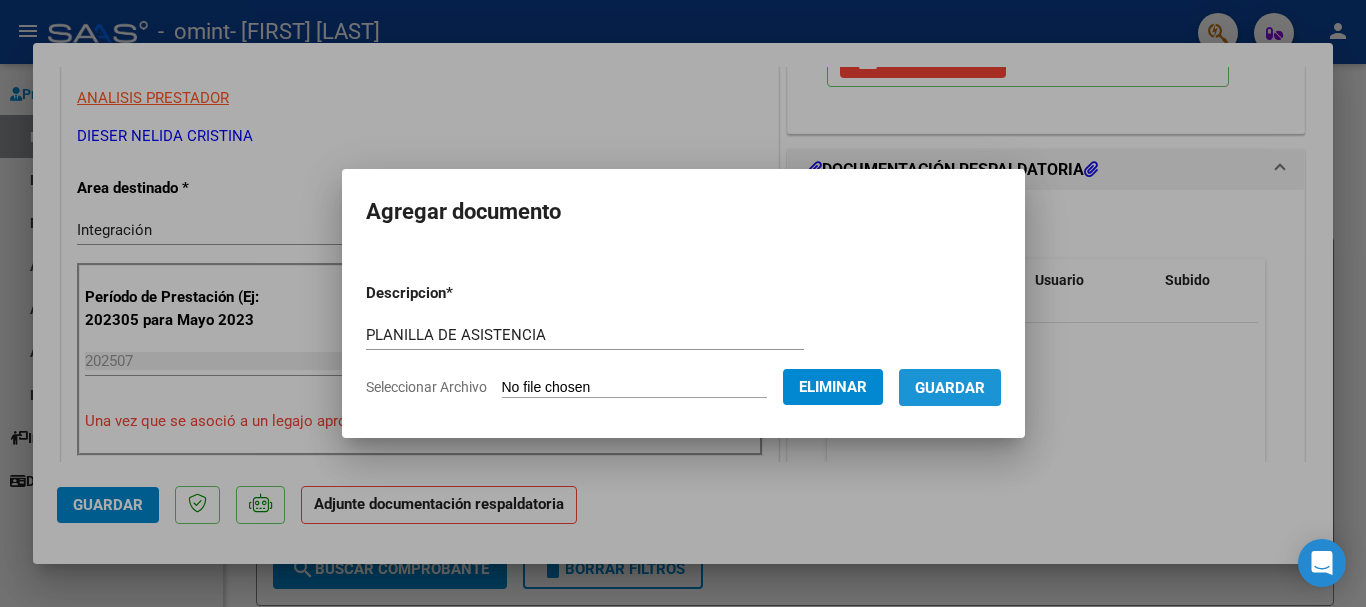 click on "Guardar" at bounding box center (950, 388) 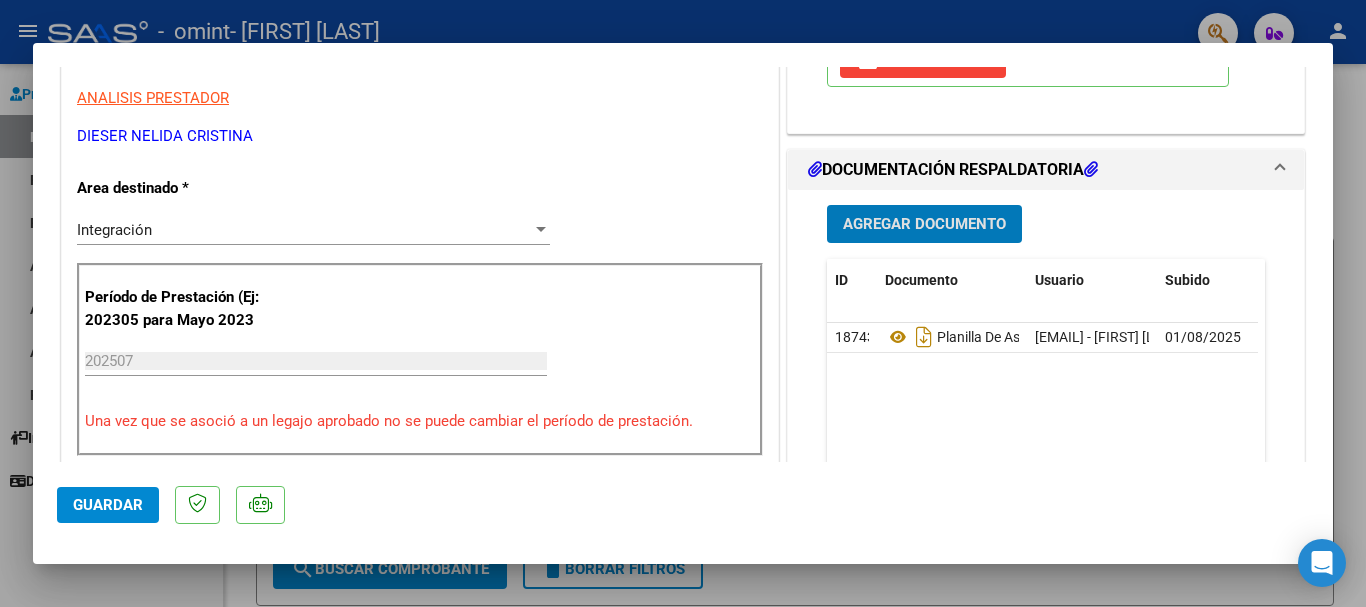click on "Agregar Documento" at bounding box center (924, 225) 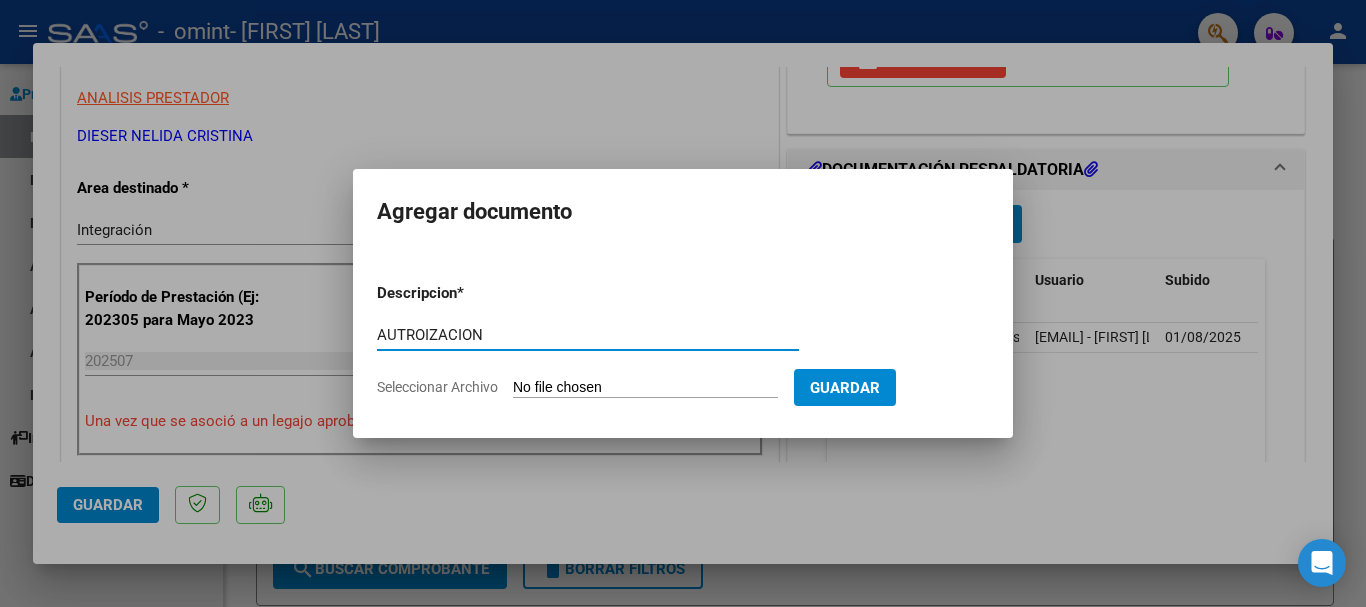 drag, startPoint x: 403, startPoint y: 330, endPoint x: 425, endPoint y: 353, distance: 31.827662 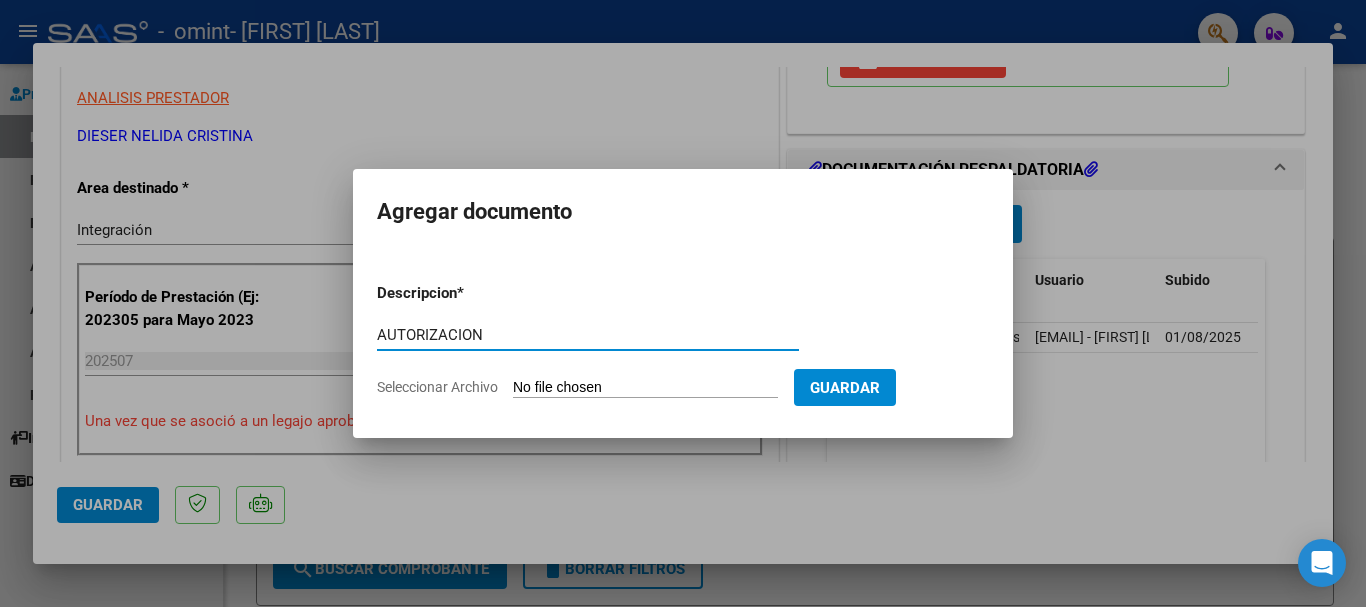 type on "AUTORIZACION" 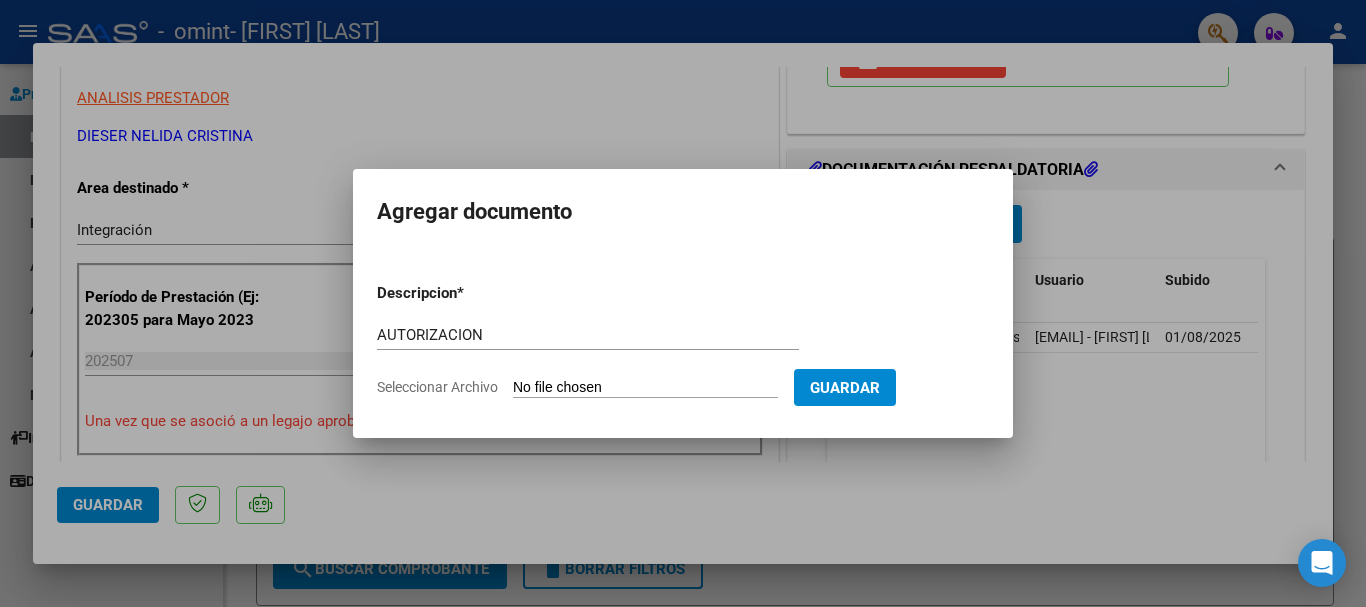 click on "Seleccionar Archivo" at bounding box center (645, 388) 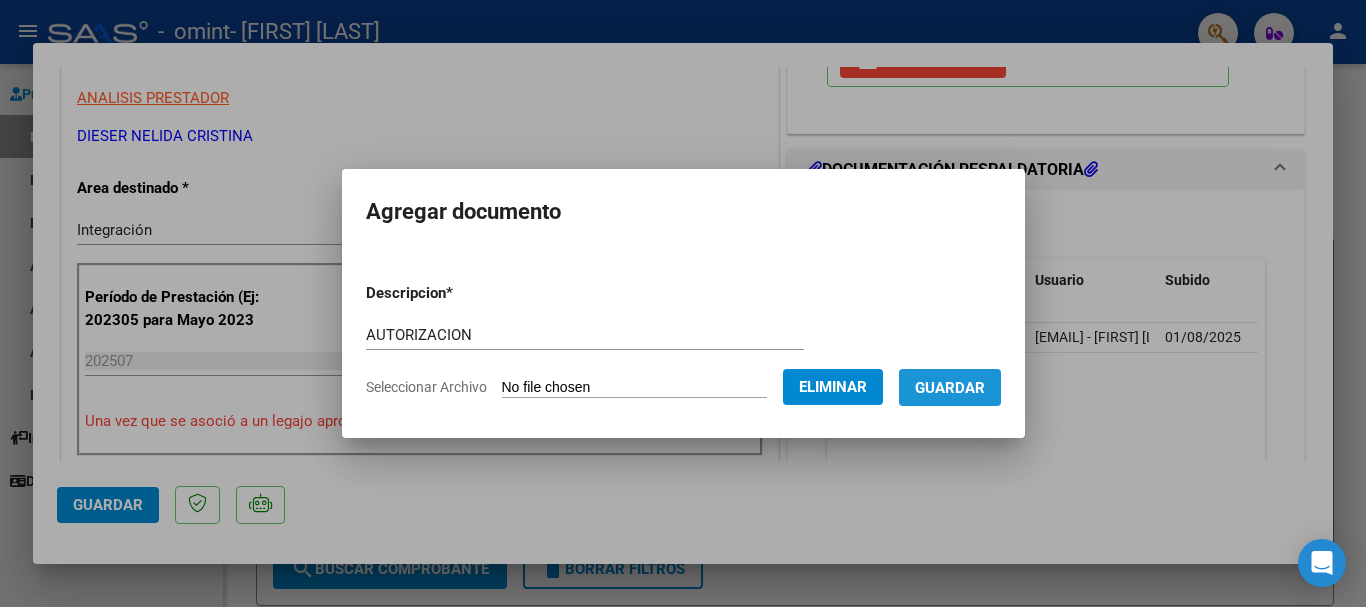click on "Guardar" at bounding box center [950, 388] 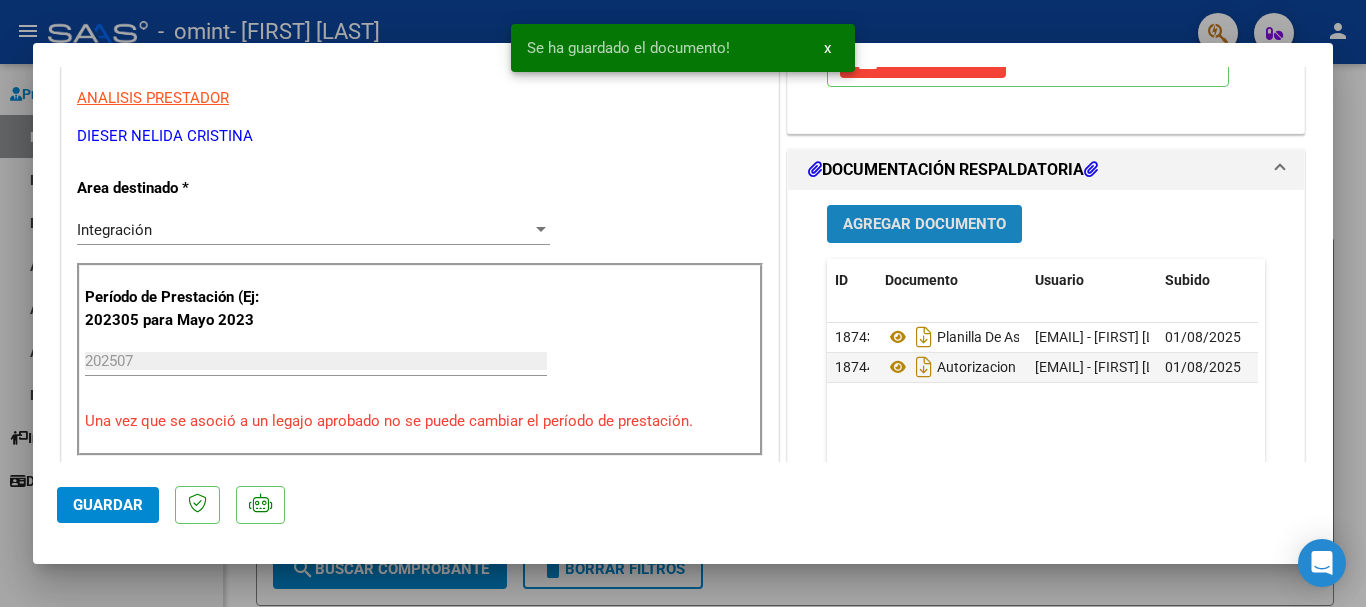 click on "Agregar Documento" at bounding box center (924, 225) 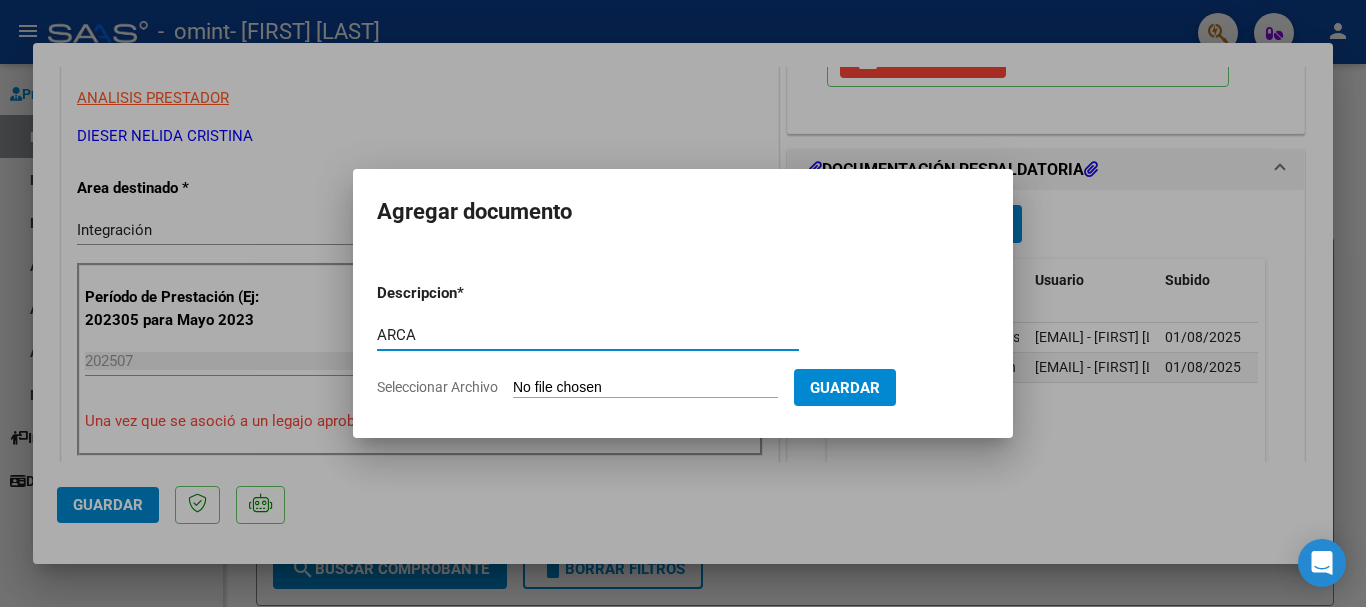 type on "ARCA" 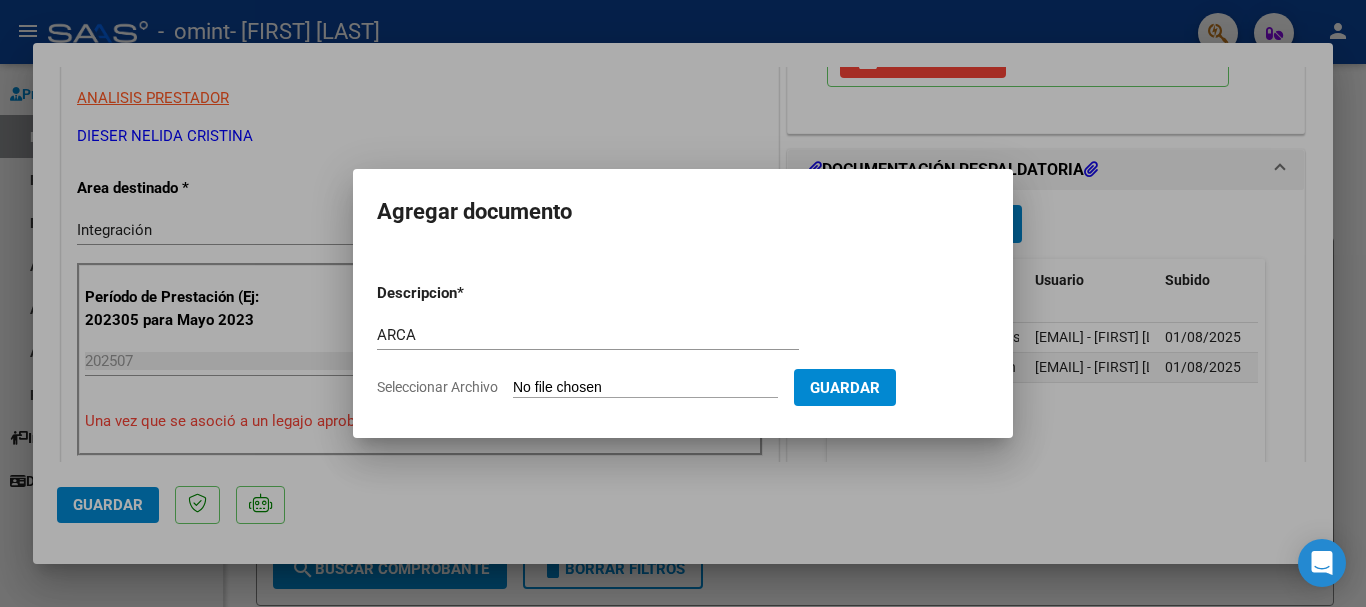 click on "Seleccionar Archivo" at bounding box center (645, 388) 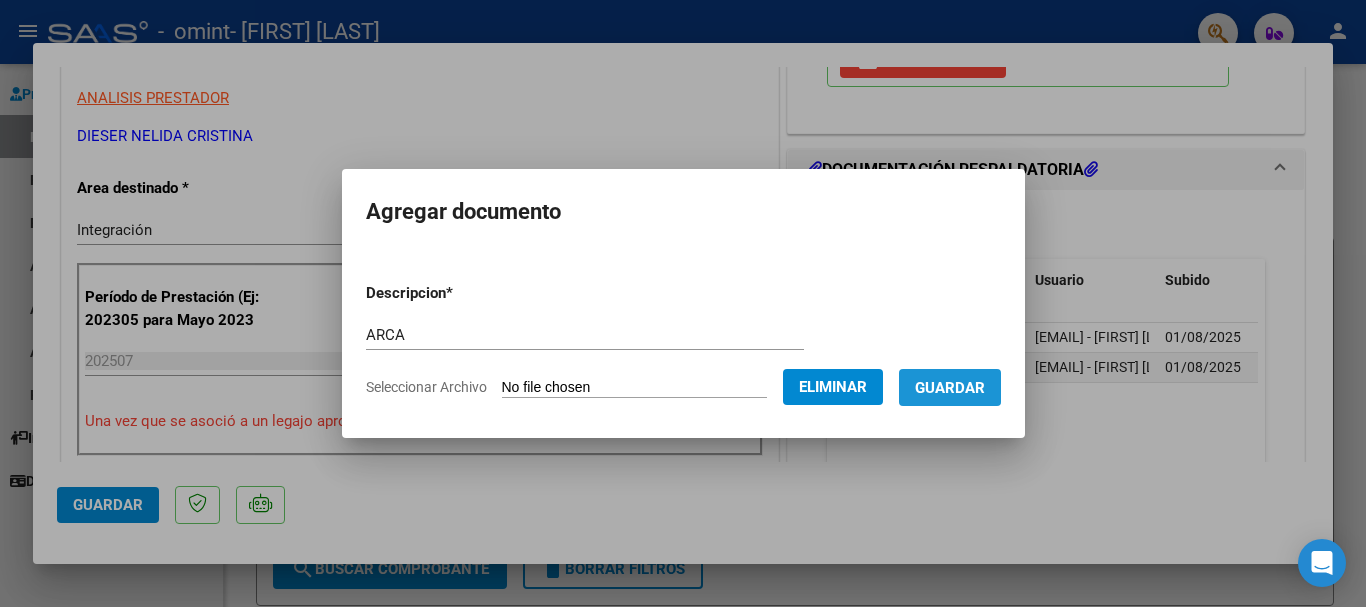 click on "Guardar" at bounding box center [950, 387] 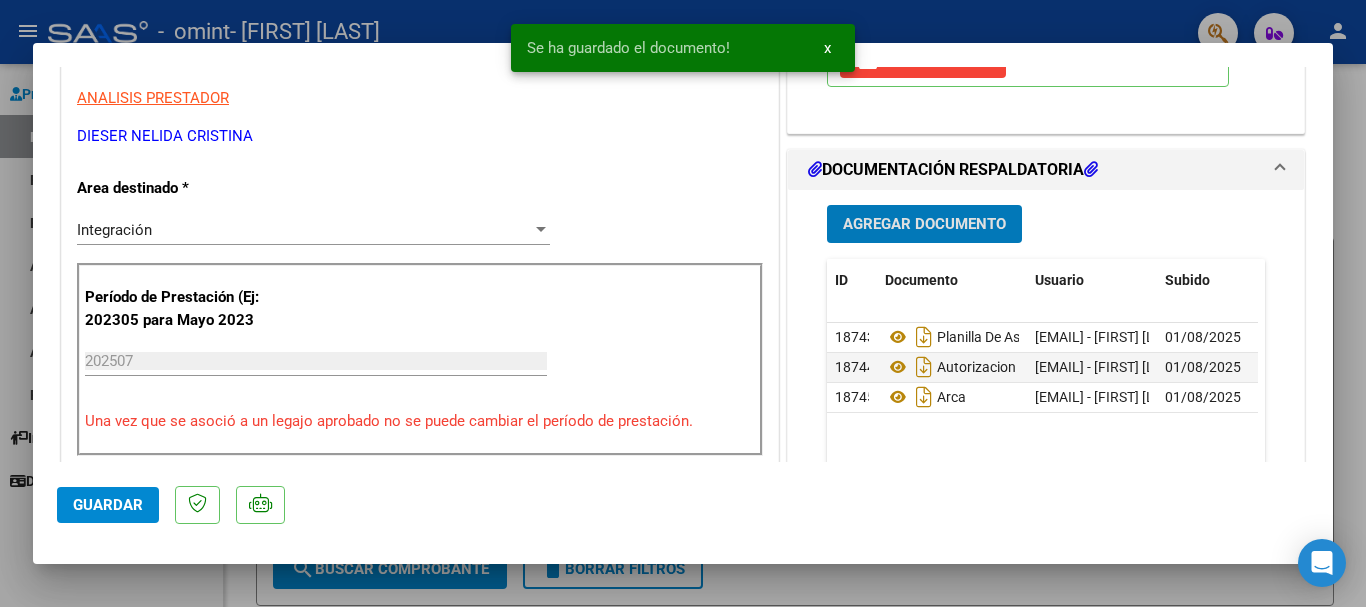 click on "Agregar Documento" at bounding box center (924, 225) 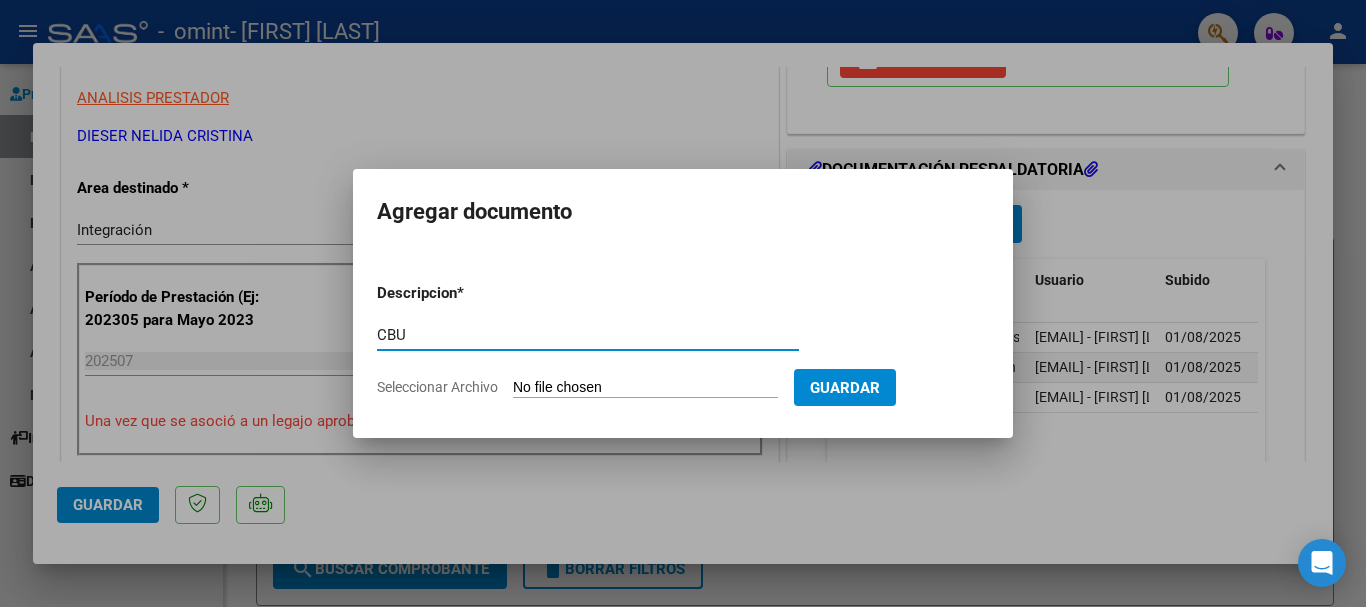 type on "CBU" 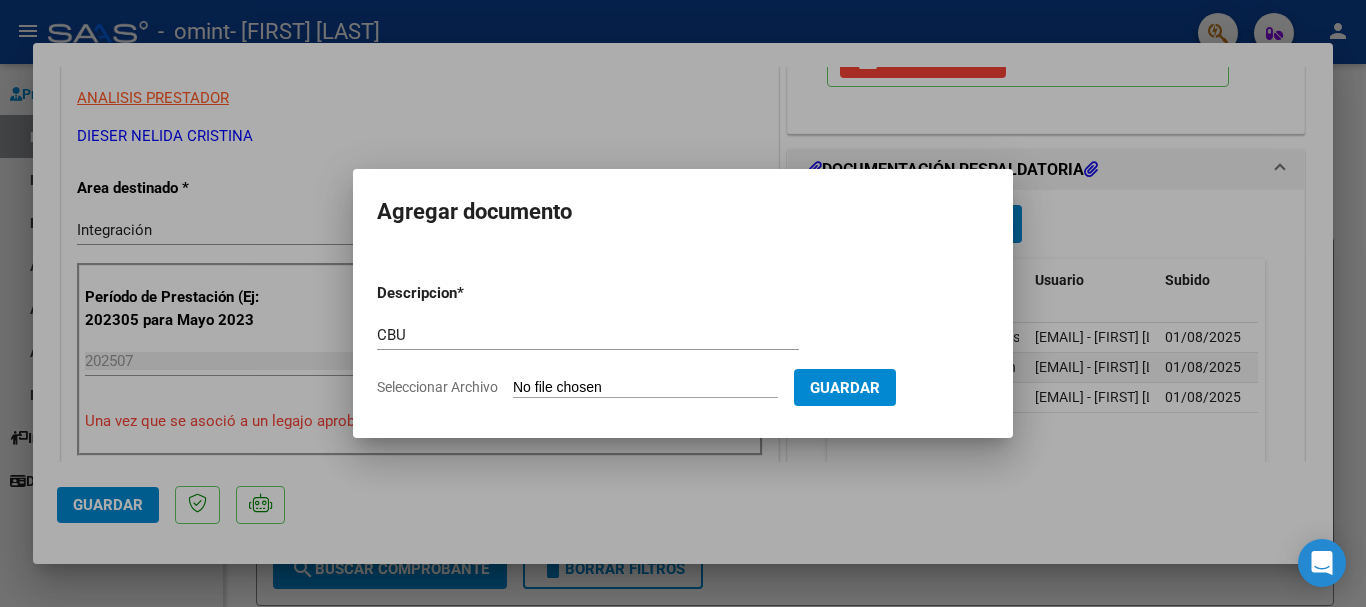 click on "Seleccionar Archivo" at bounding box center (645, 388) 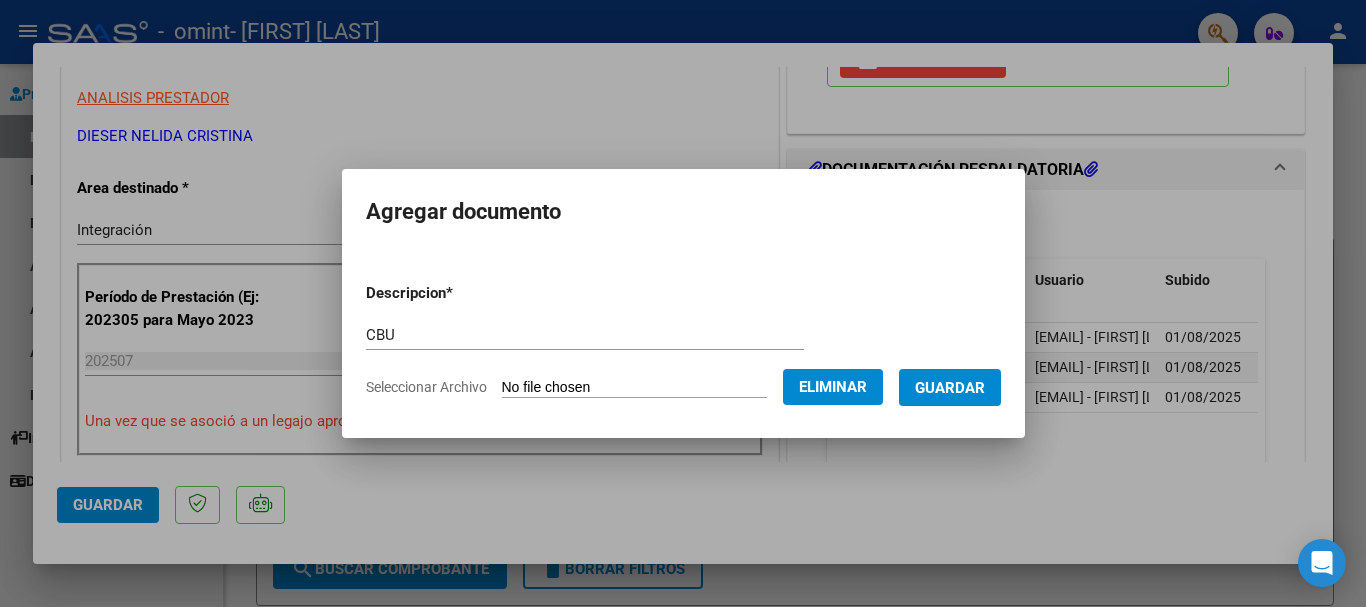 click on "Guardar" at bounding box center [950, 388] 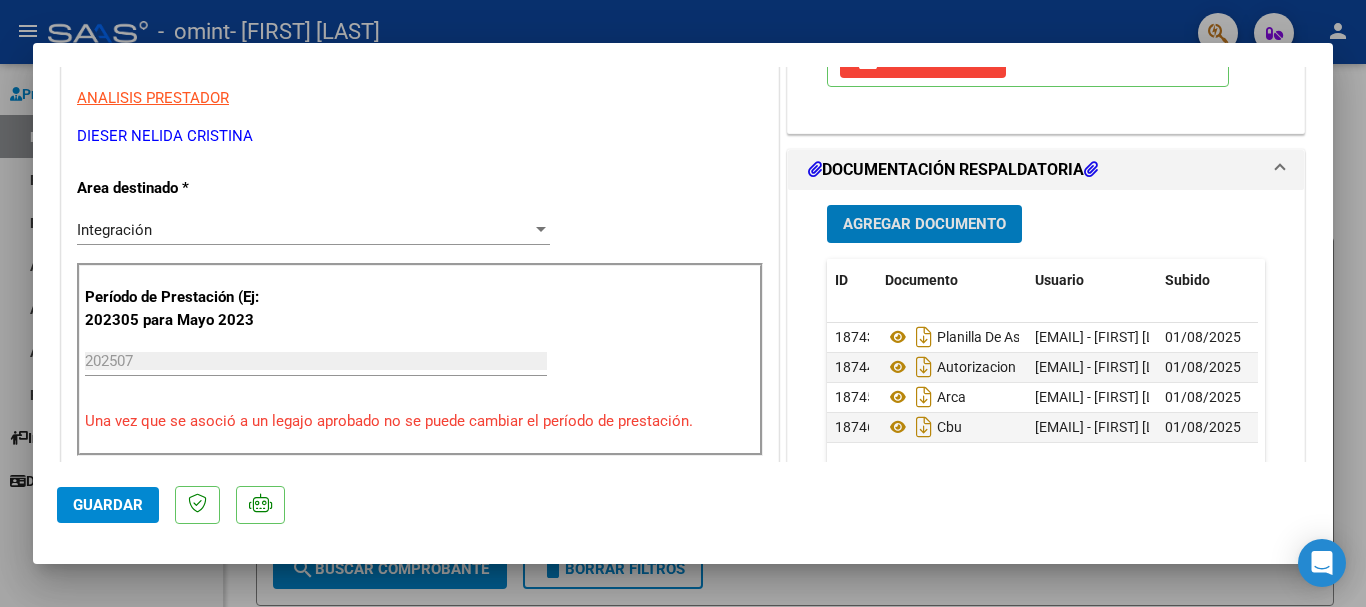click on "Guardar" 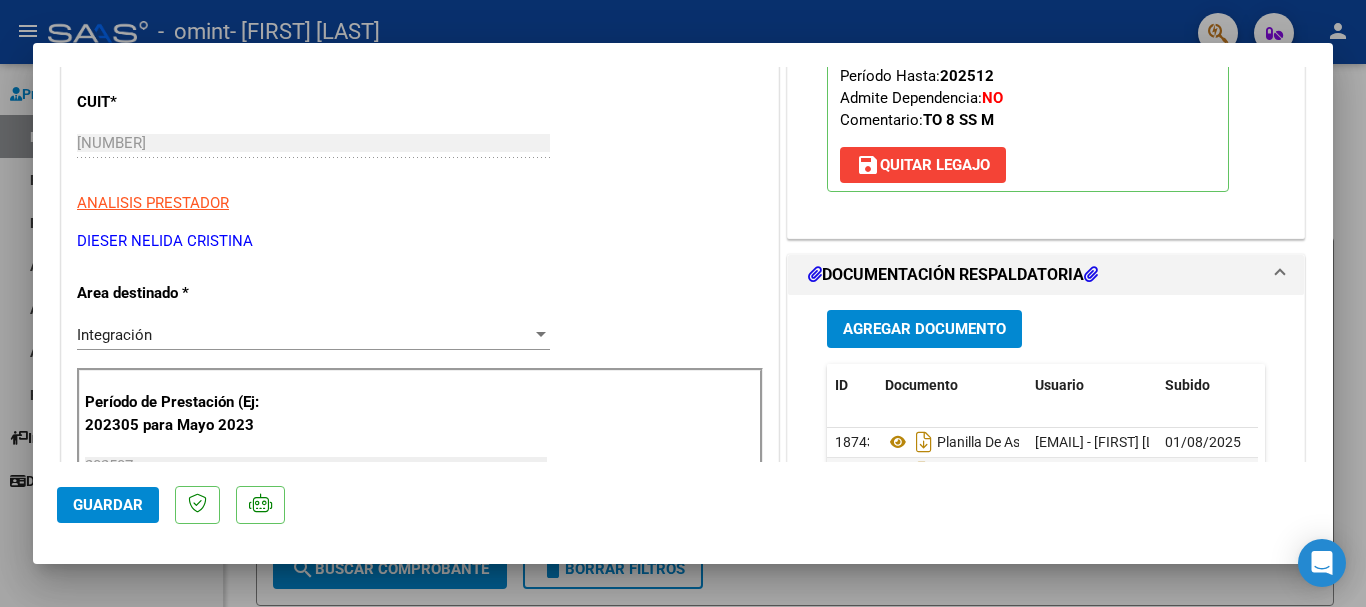 scroll, scrollTop: 0, scrollLeft: 0, axis: both 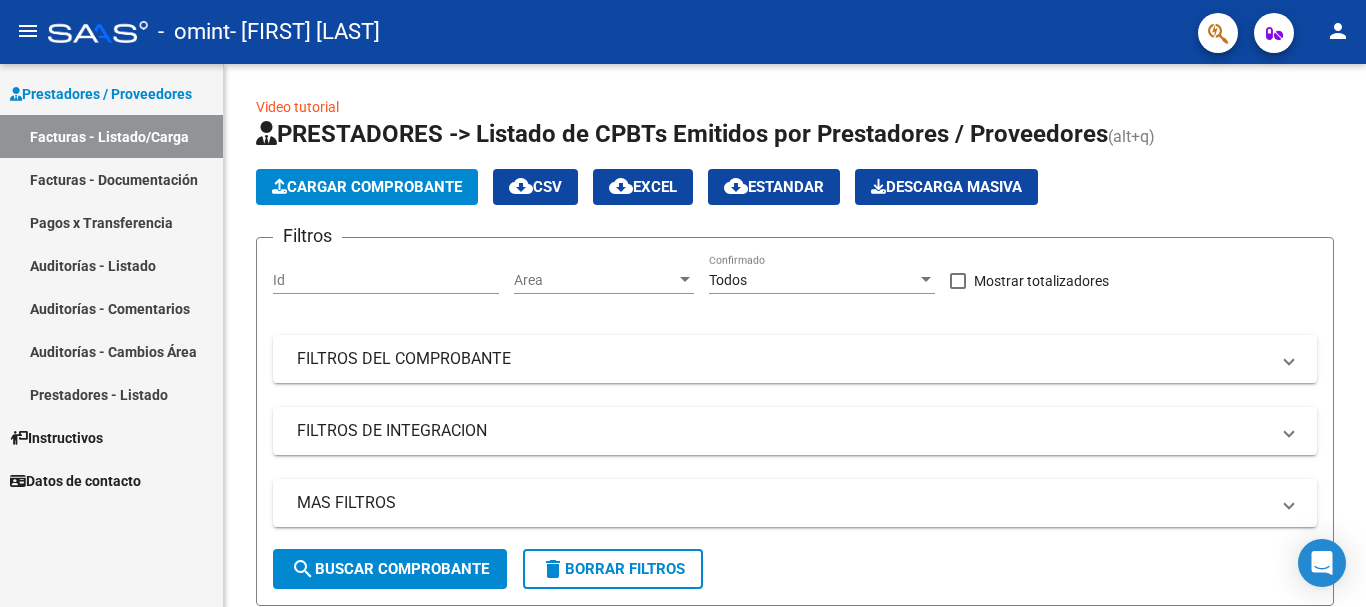 click on "Facturas - Documentación" at bounding box center (111, 179) 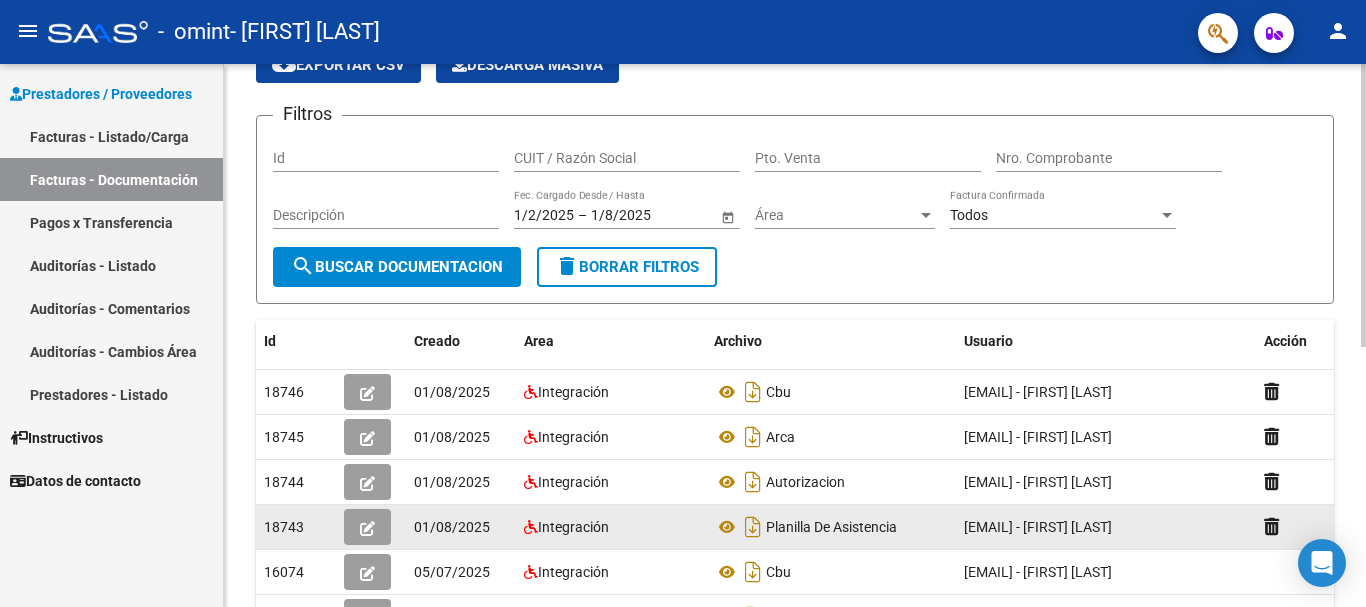 scroll, scrollTop: 0, scrollLeft: 0, axis: both 